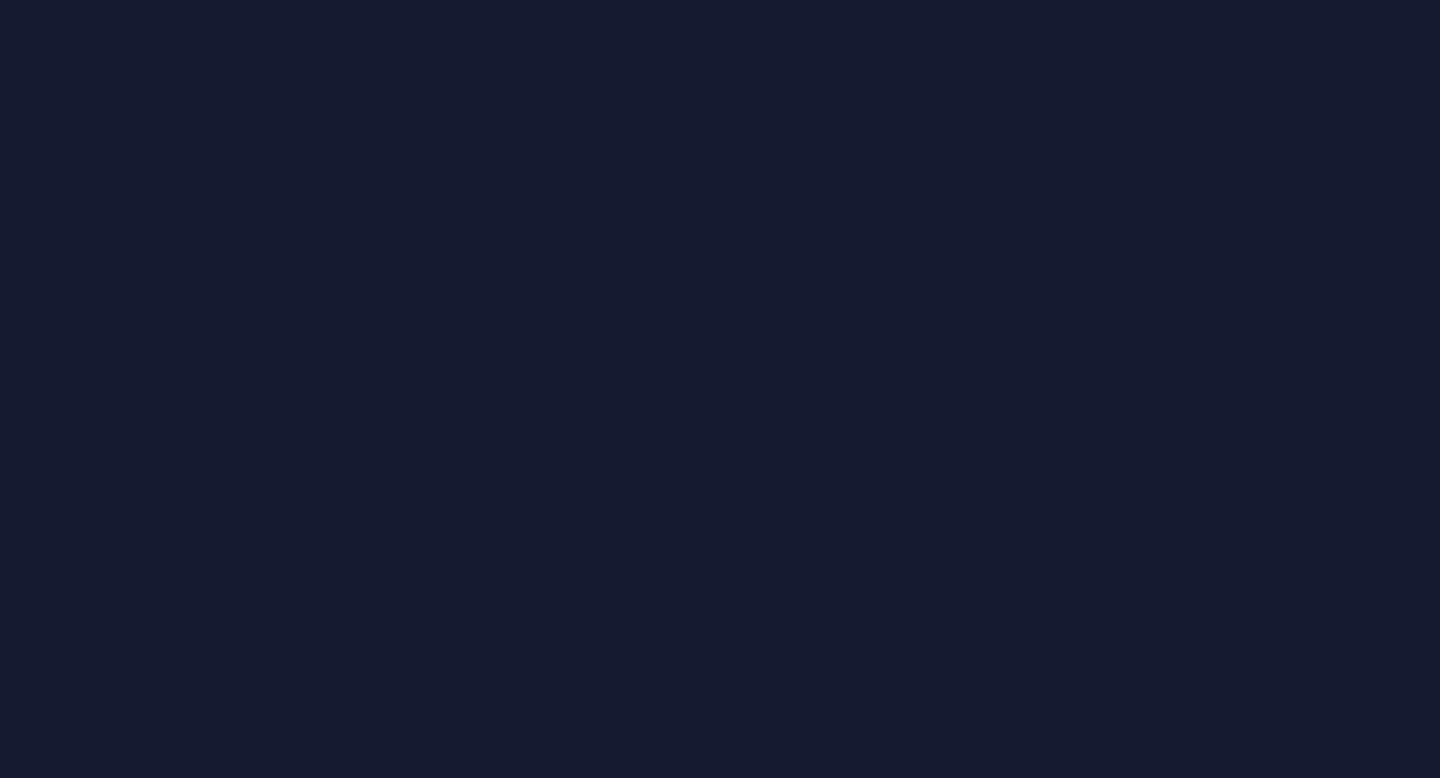 scroll, scrollTop: 0, scrollLeft: 0, axis: both 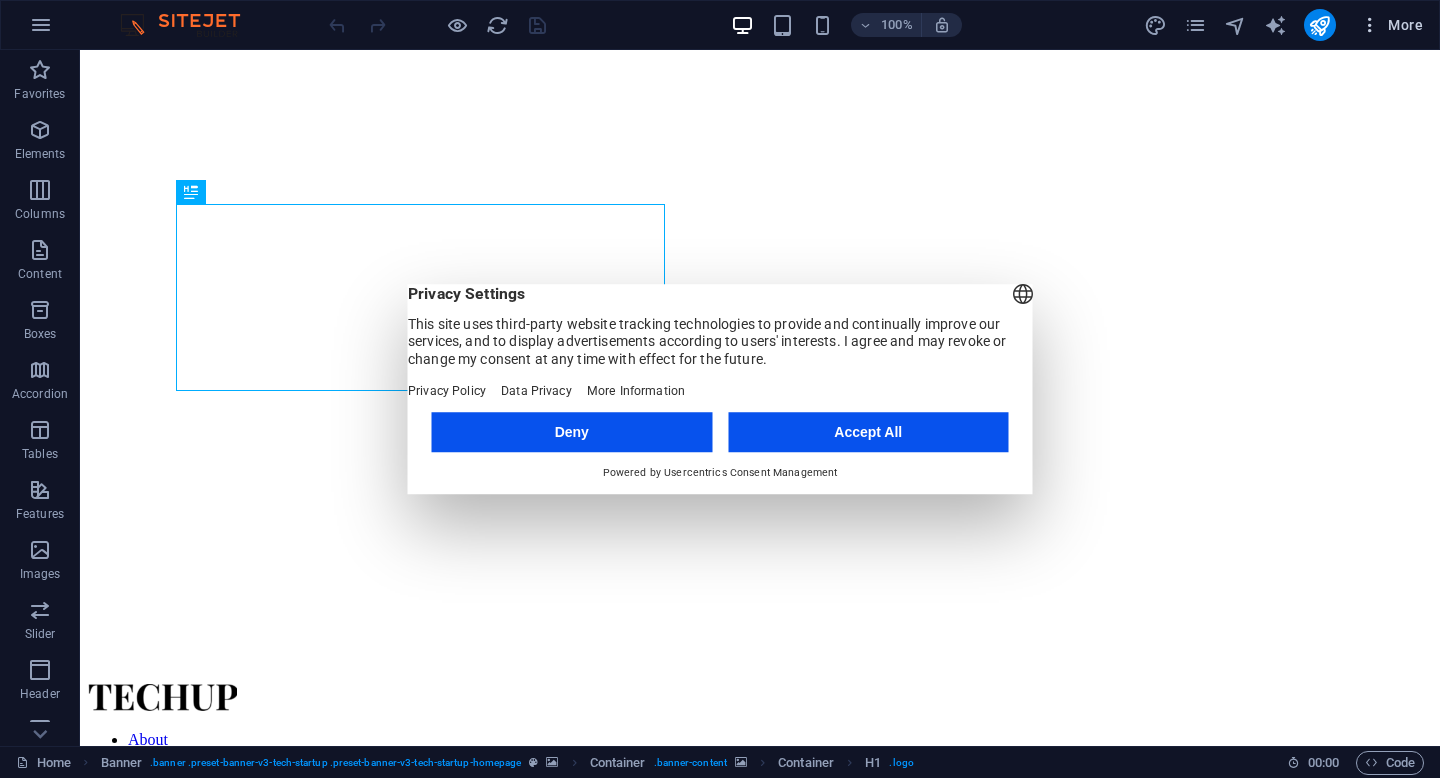 click on "More" at bounding box center [1391, 25] 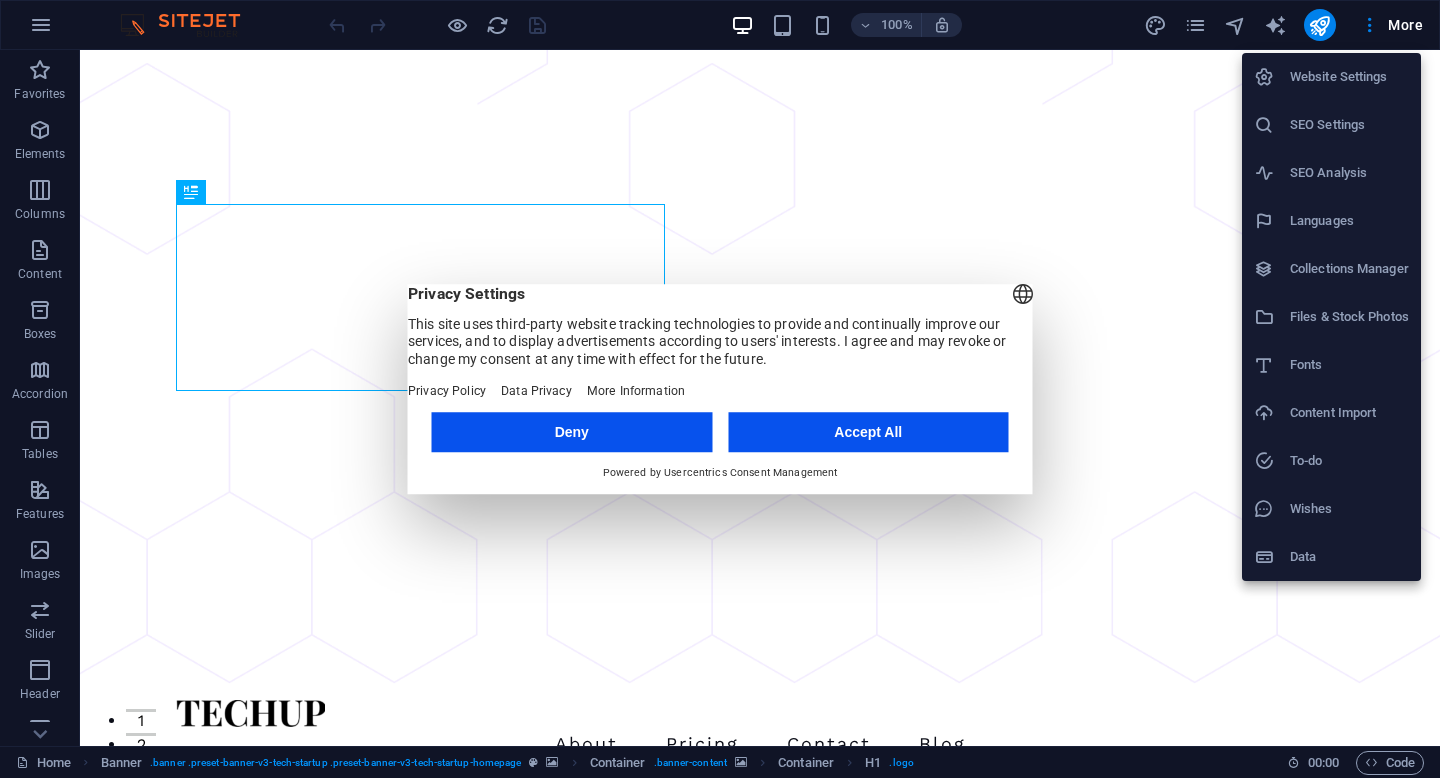click at bounding box center [720, 389] 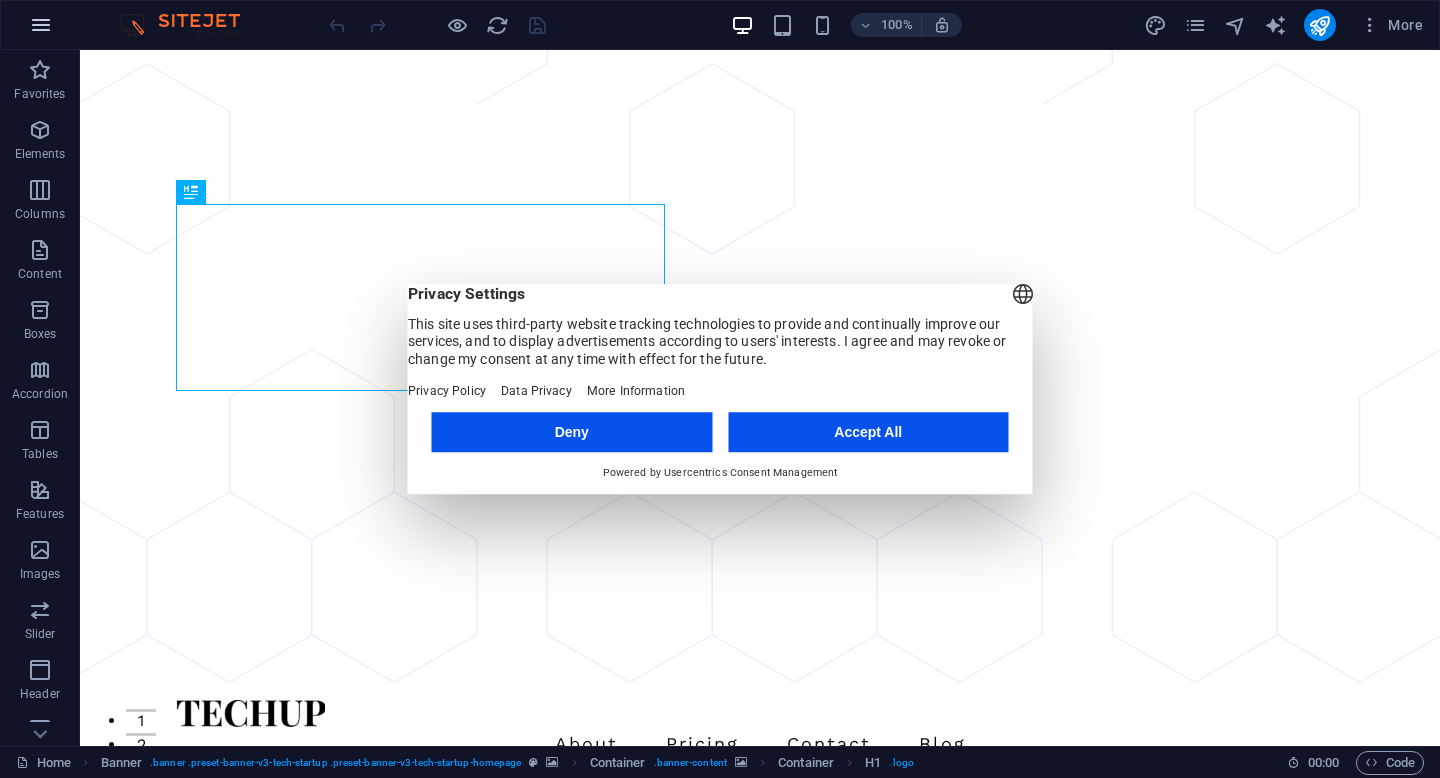 click at bounding box center [41, 25] 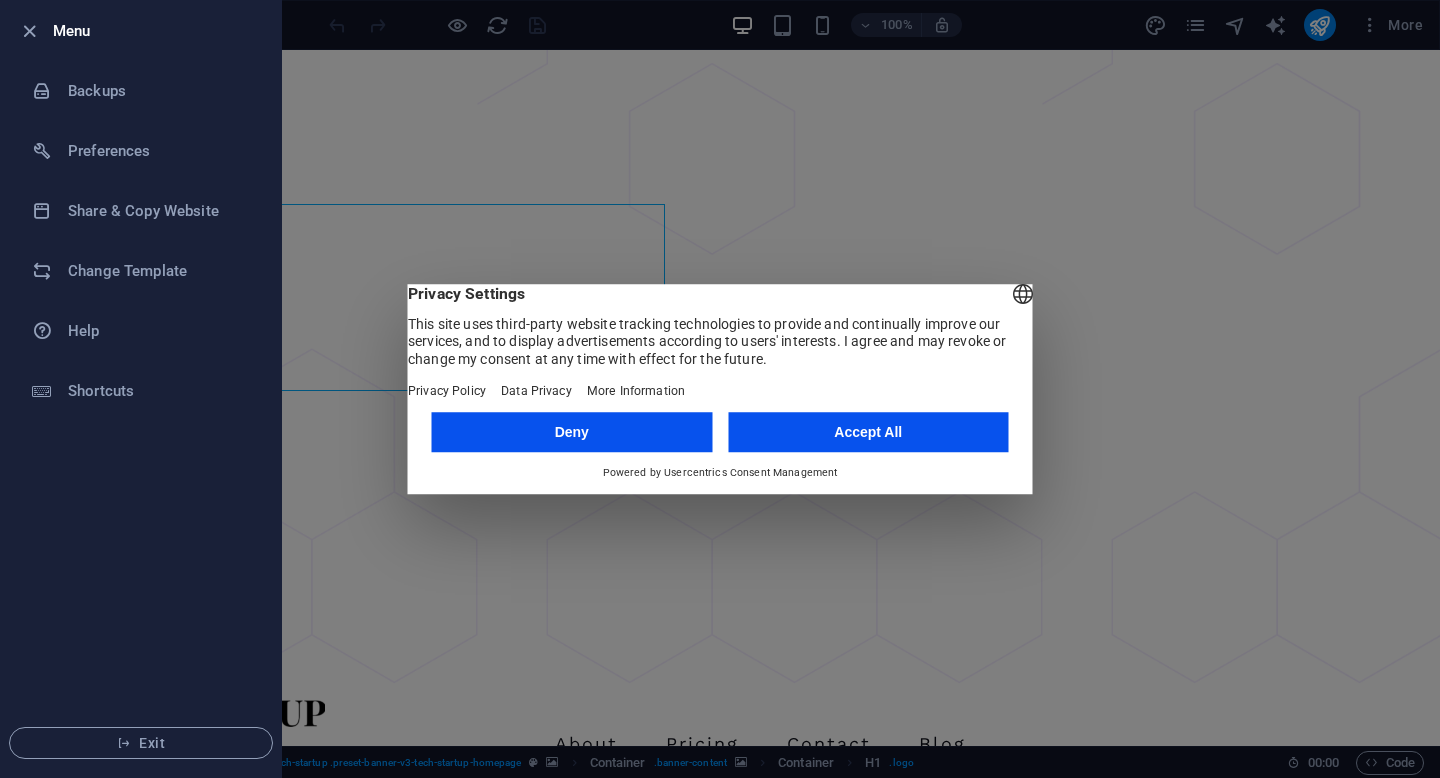 click at bounding box center [720, 389] 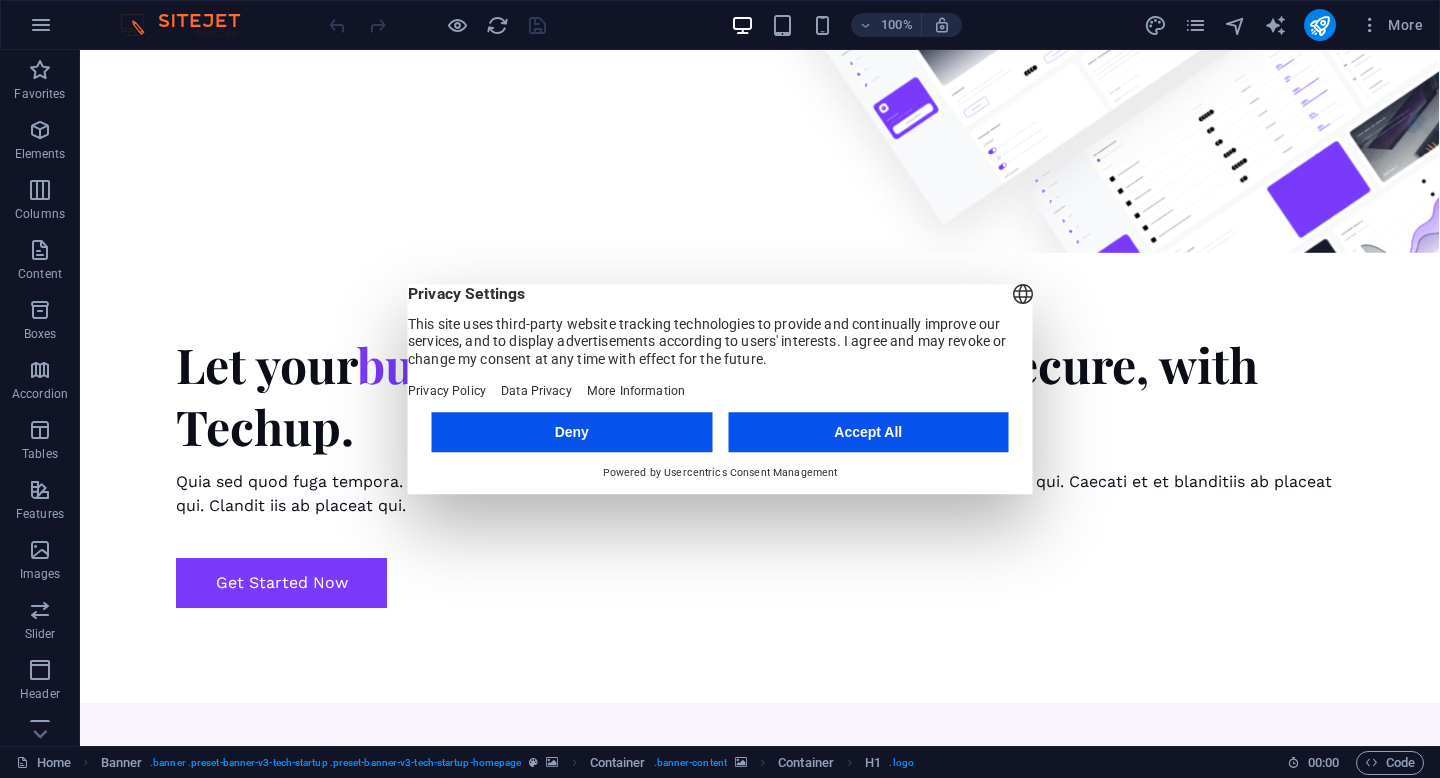 scroll, scrollTop: 1151, scrollLeft: 0, axis: vertical 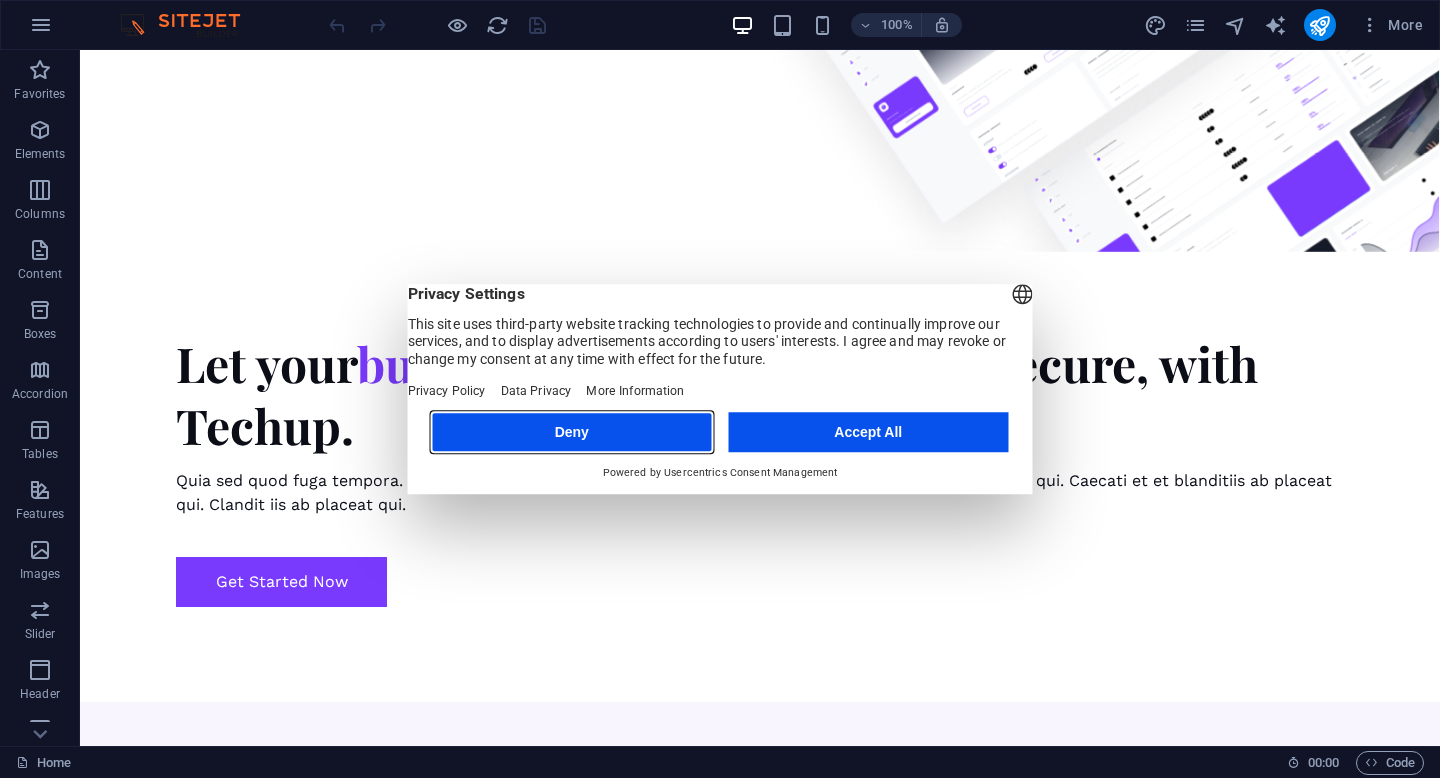 click on "Deny" at bounding box center (572, 432) 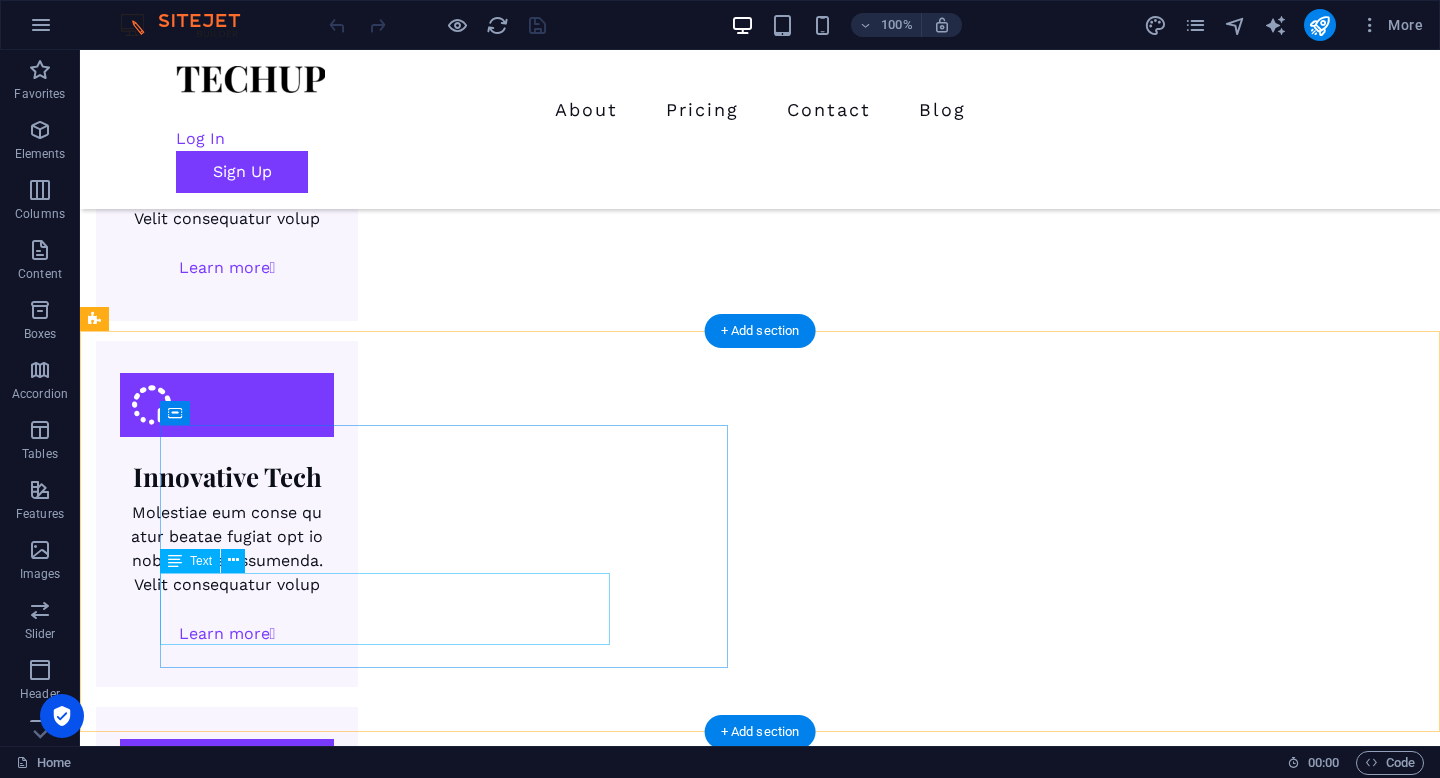 scroll, scrollTop: 2531, scrollLeft: 0, axis: vertical 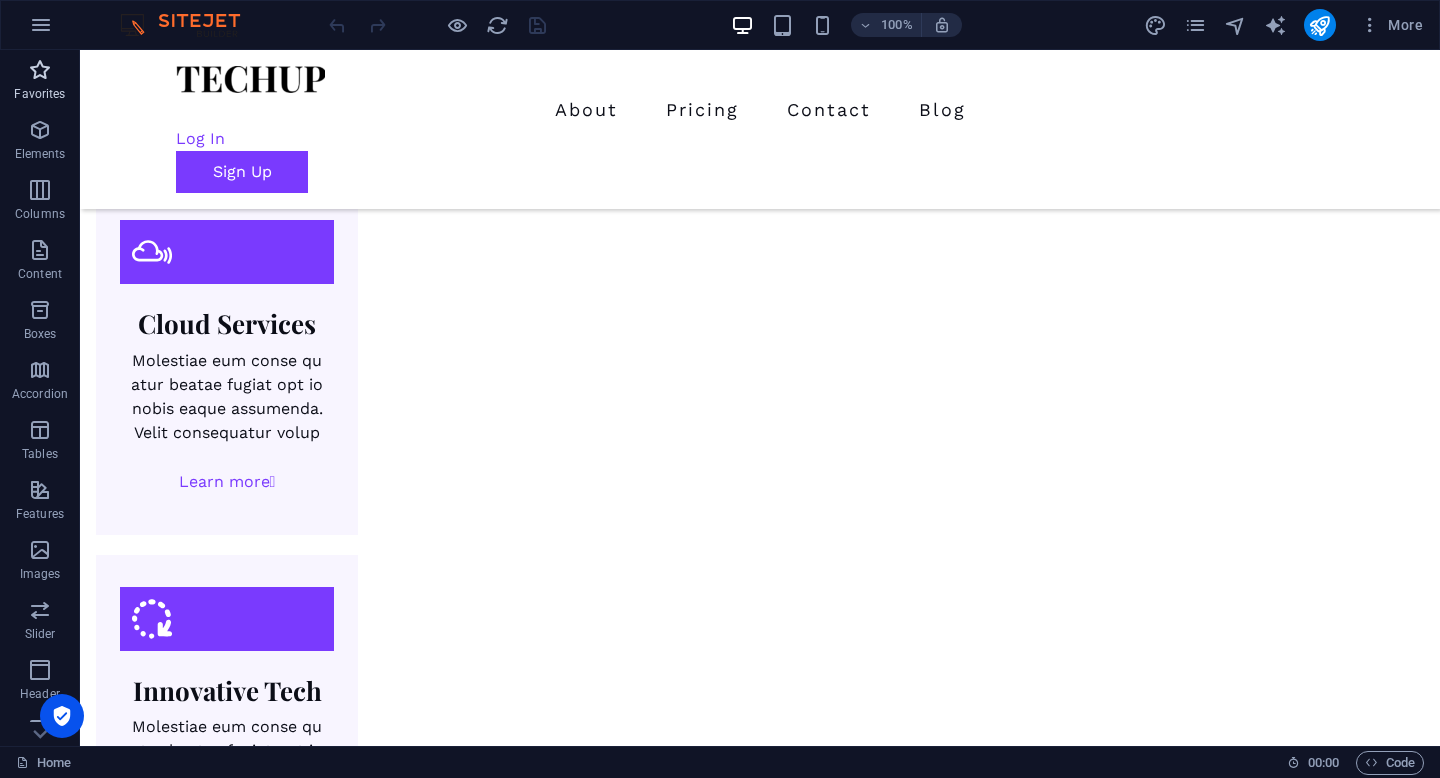 click on "Favorites" at bounding box center (40, 82) 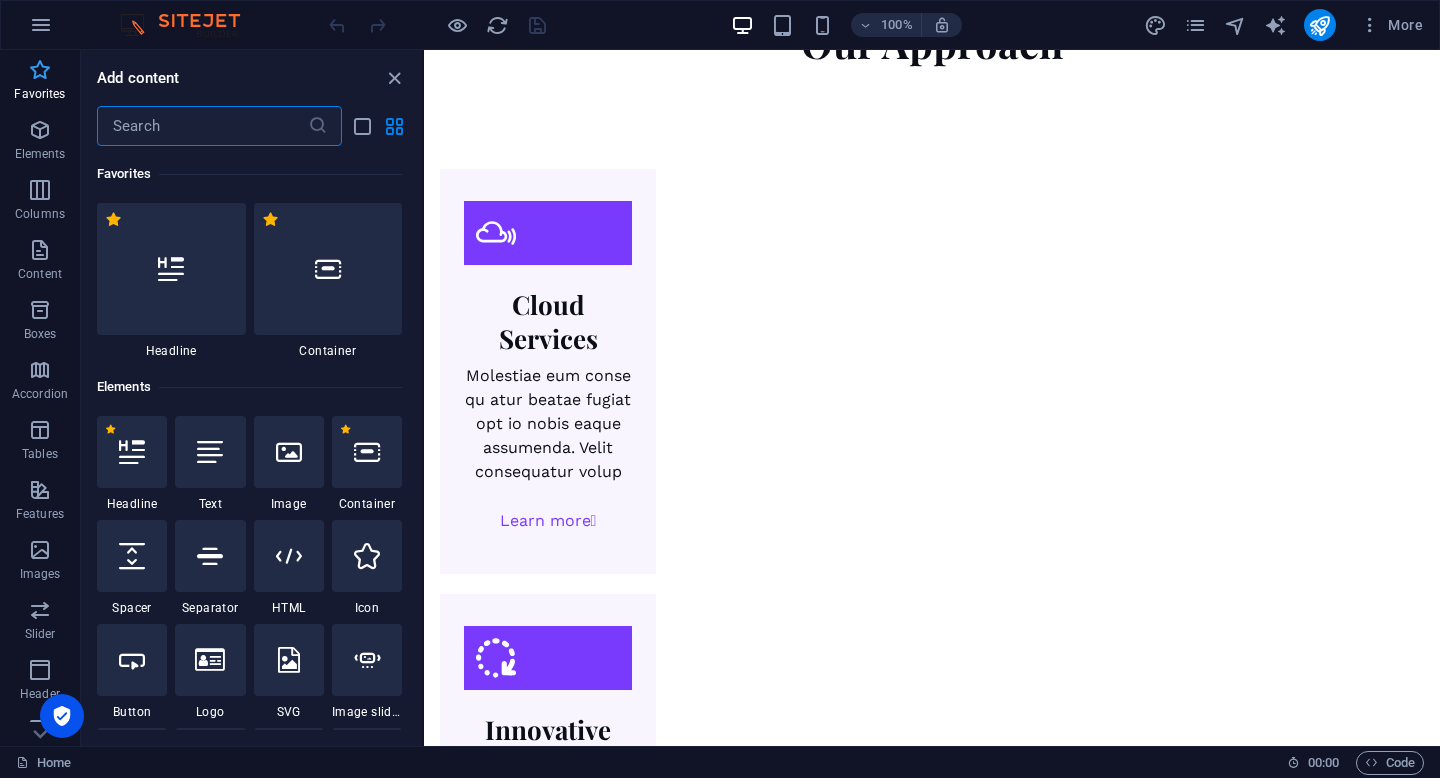 scroll, scrollTop: 2522, scrollLeft: 0, axis: vertical 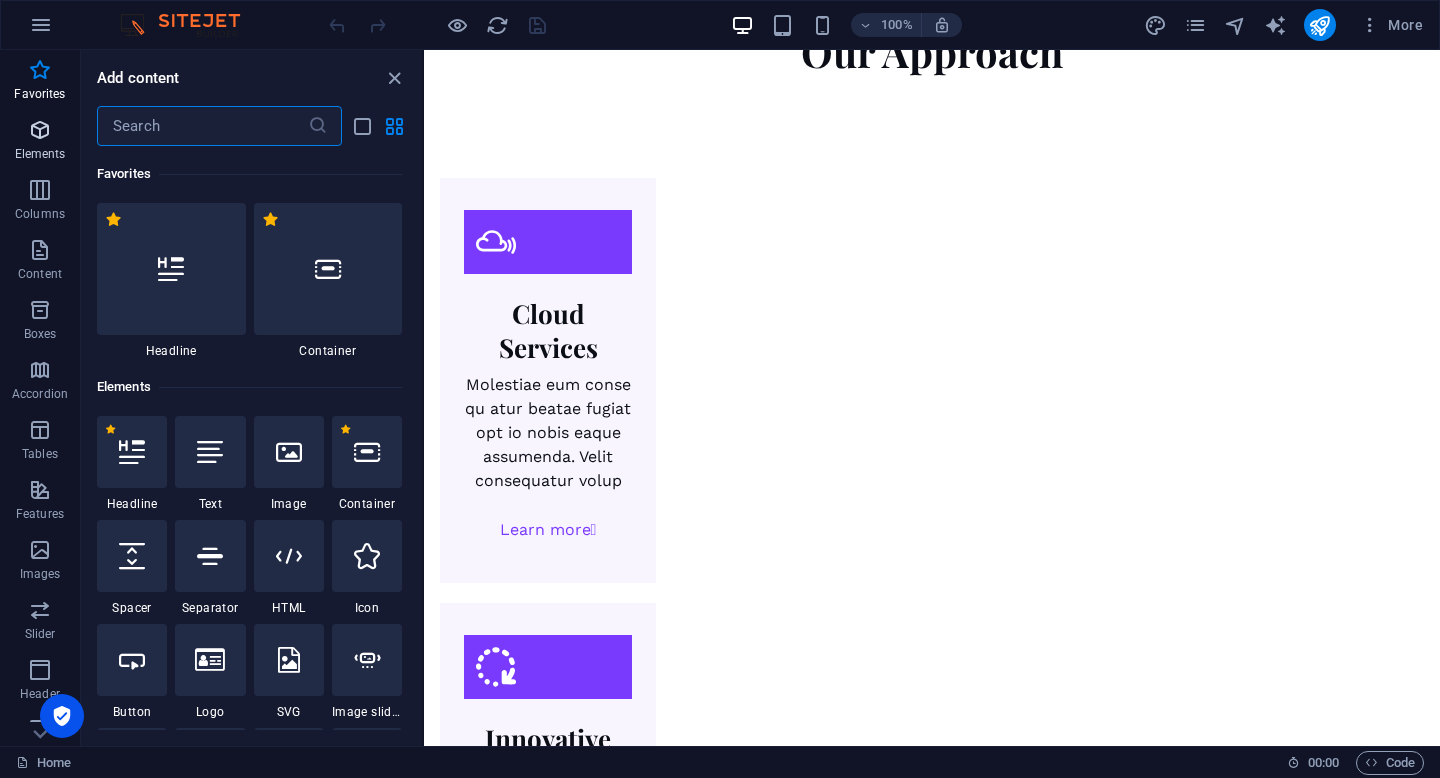 click at bounding box center [40, 130] 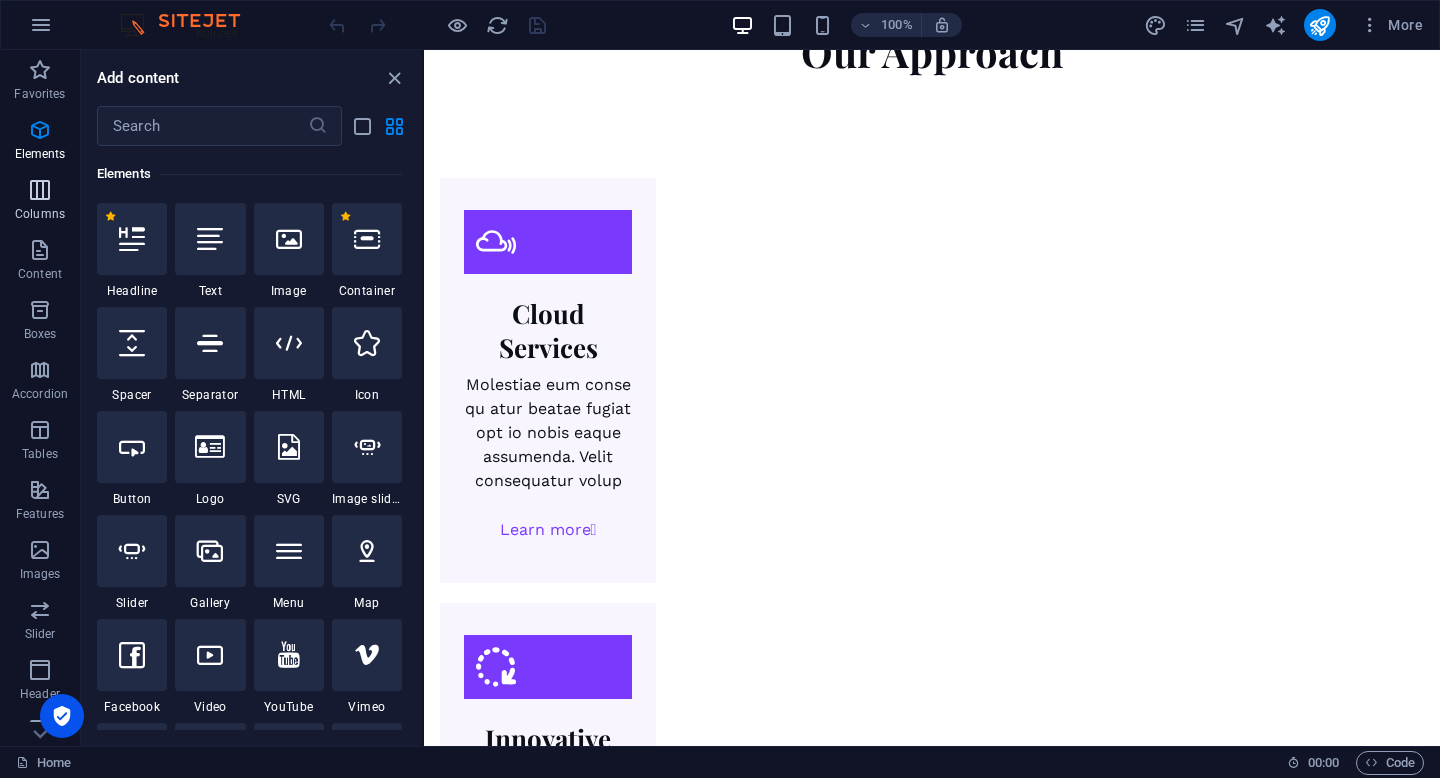 click on "Columns" at bounding box center [40, 214] 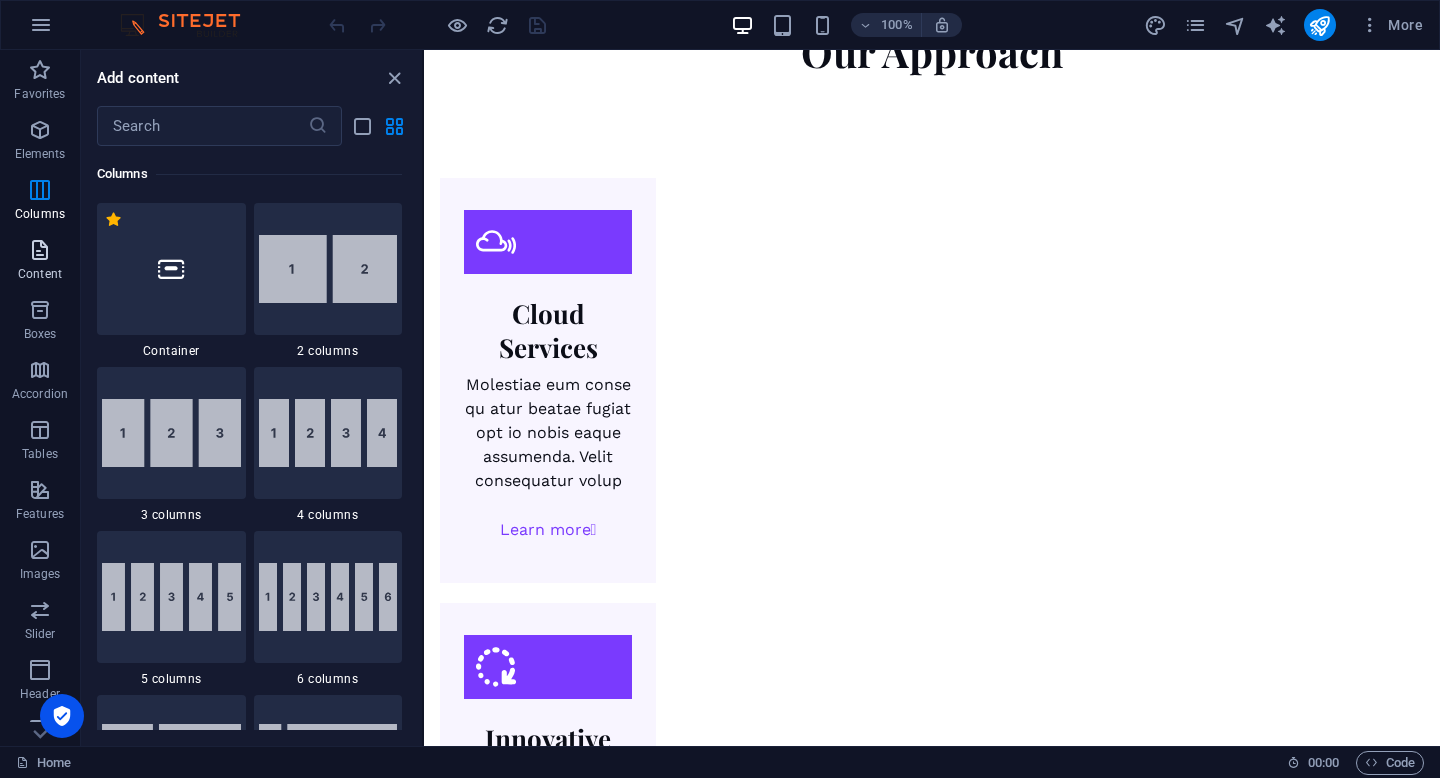 click on "Content" at bounding box center (40, 262) 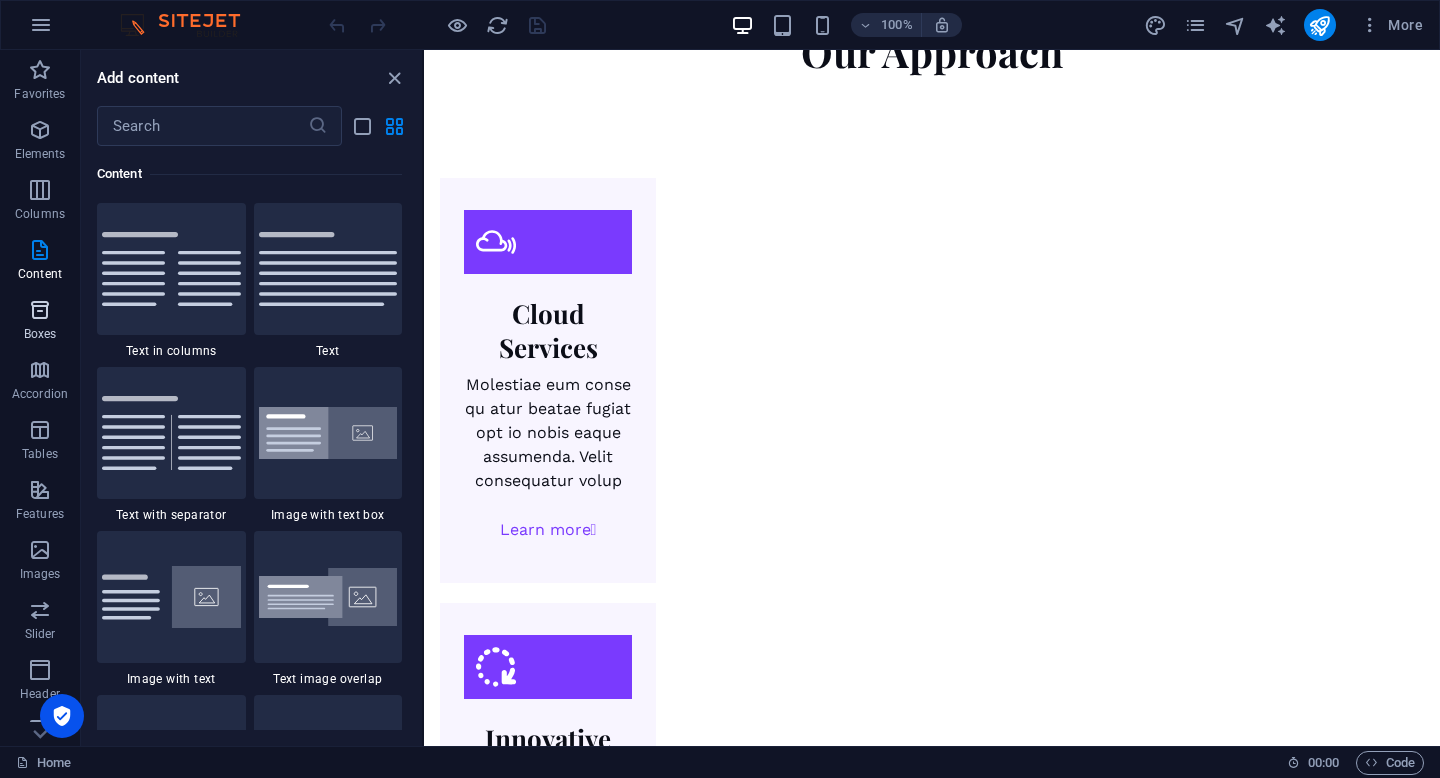 click on "Boxes" at bounding box center (40, 334) 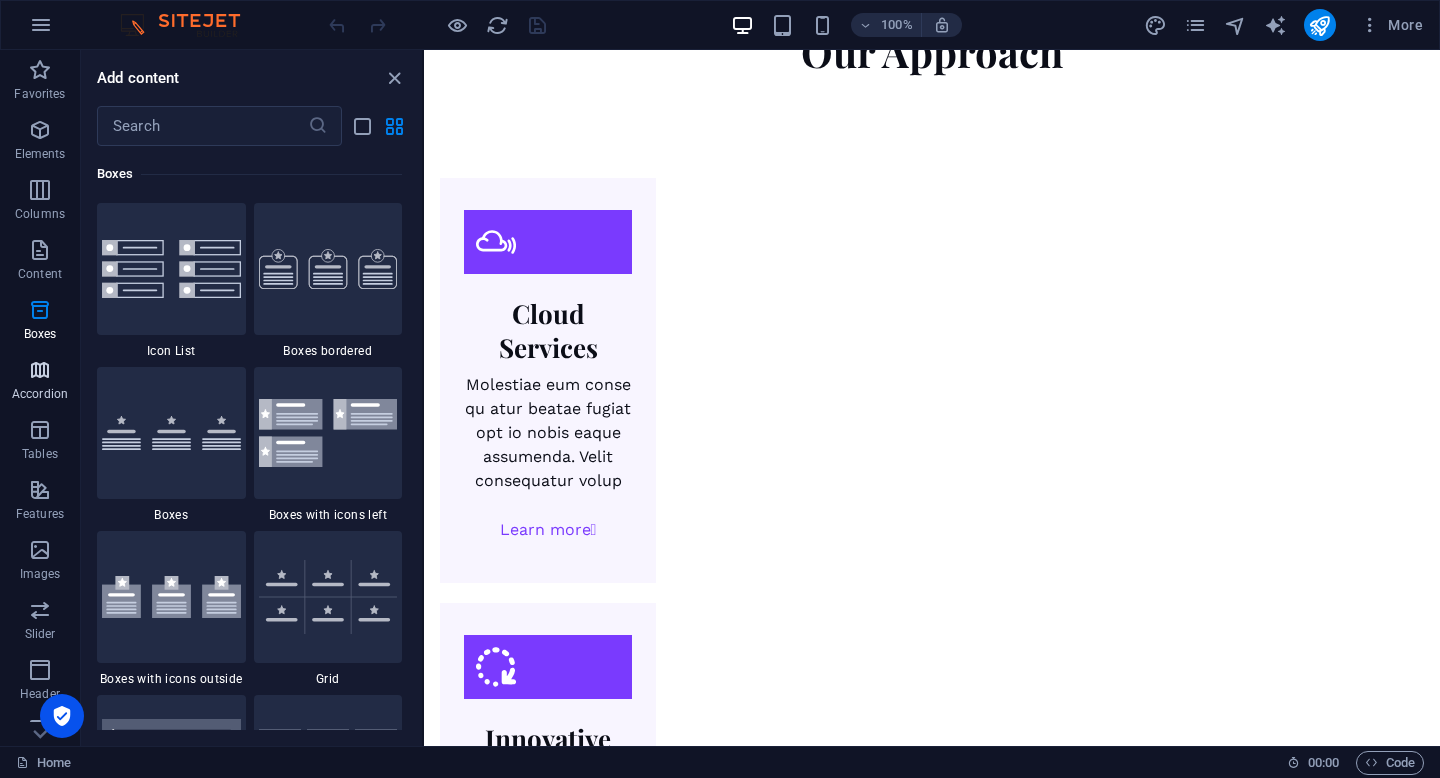 click at bounding box center (40, 370) 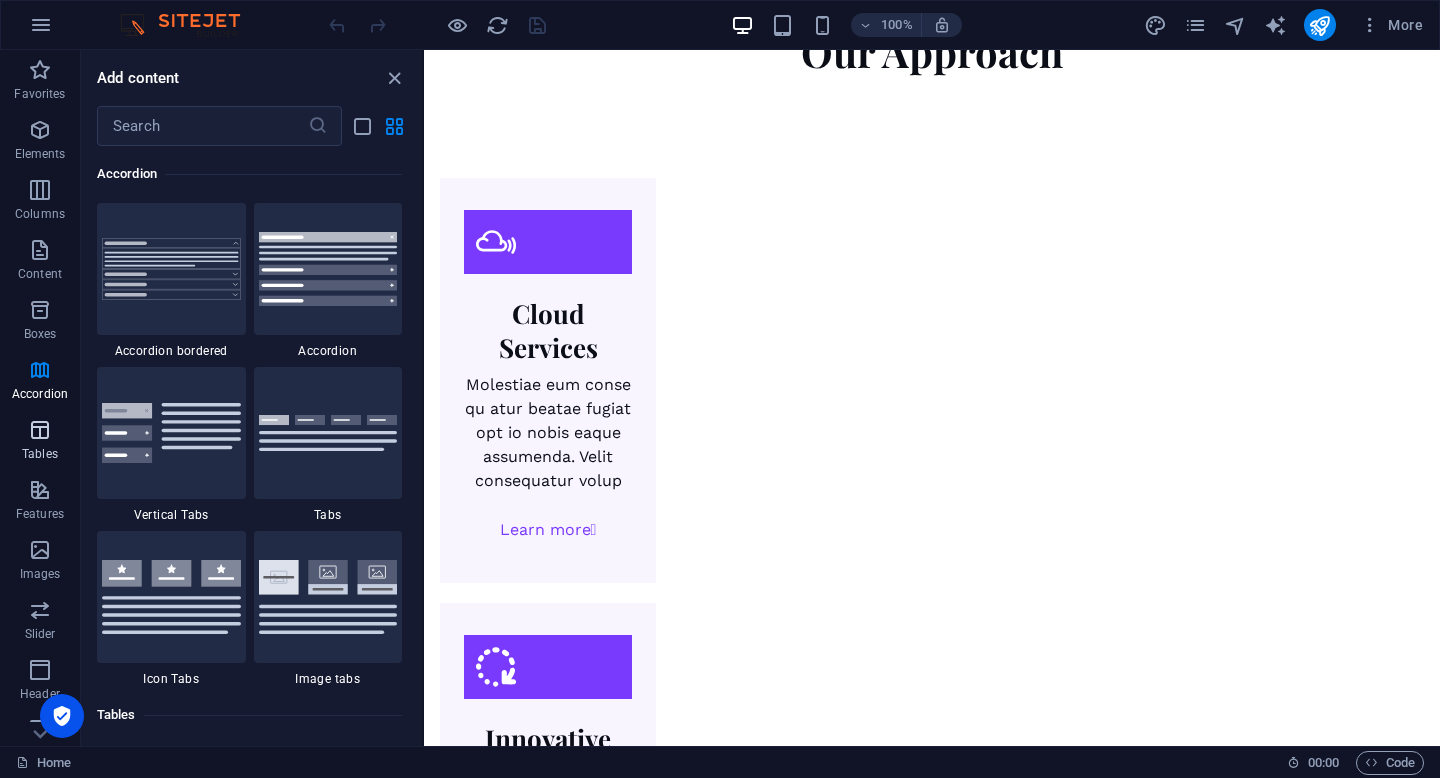 click on "Tables" at bounding box center (40, 442) 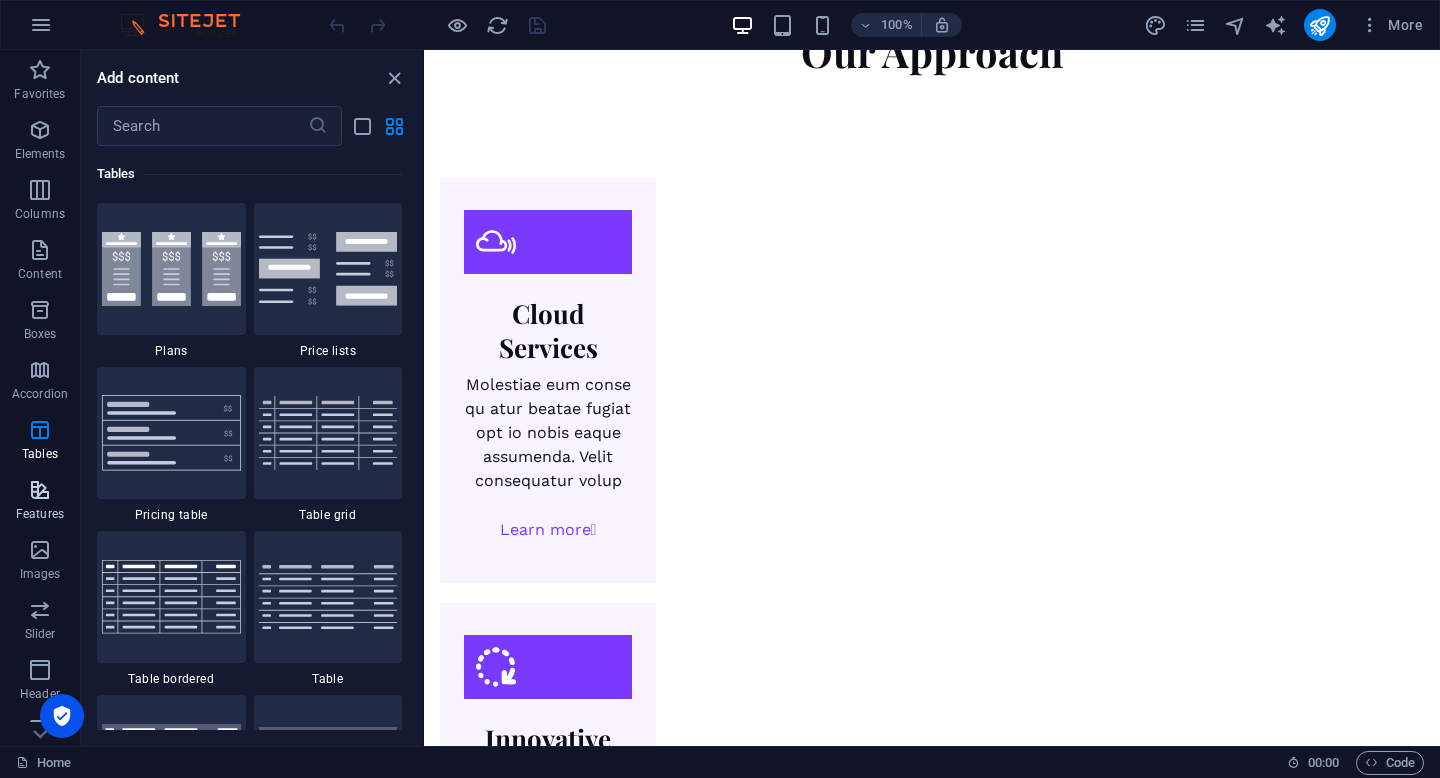 click on "Features" at bounding box center [40, 514] 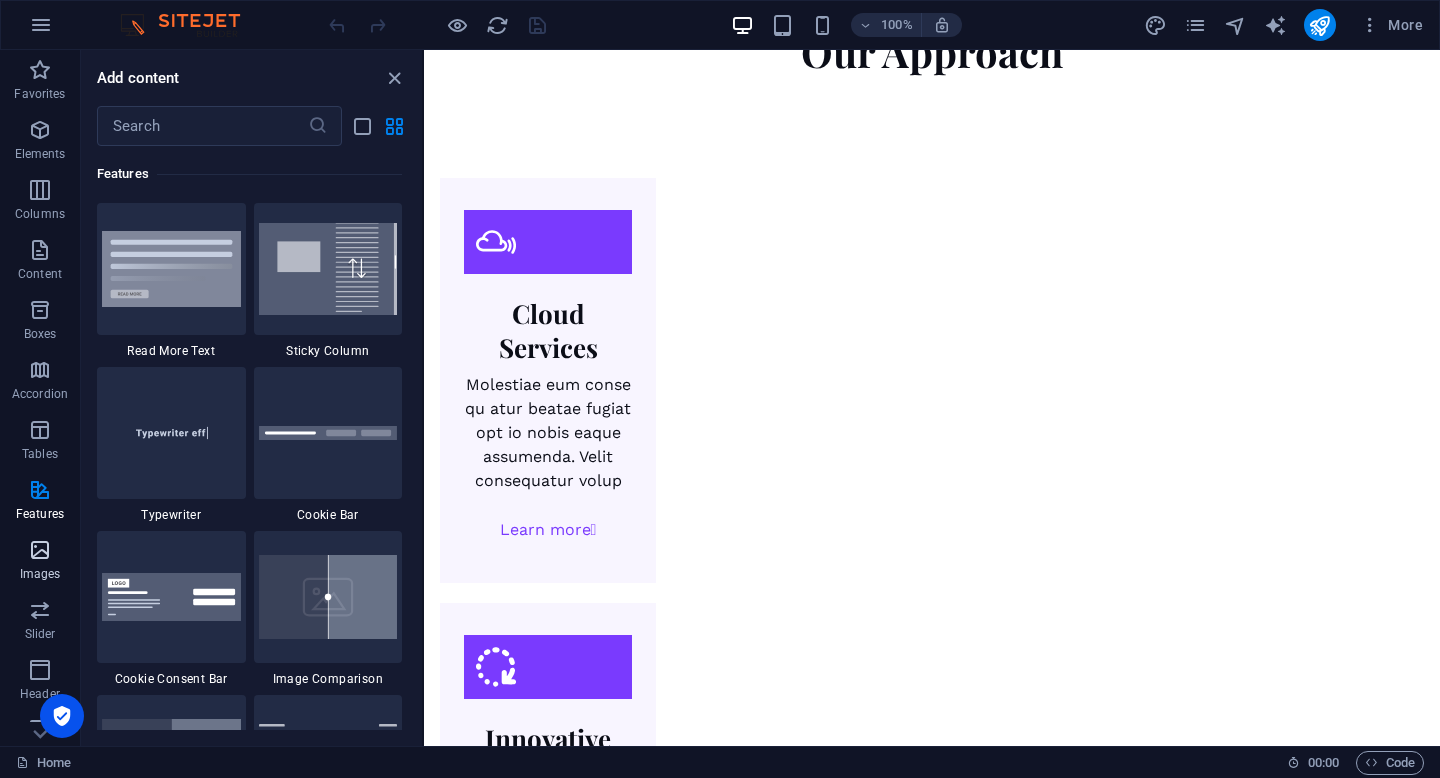 click at bounding box center [40, 550] 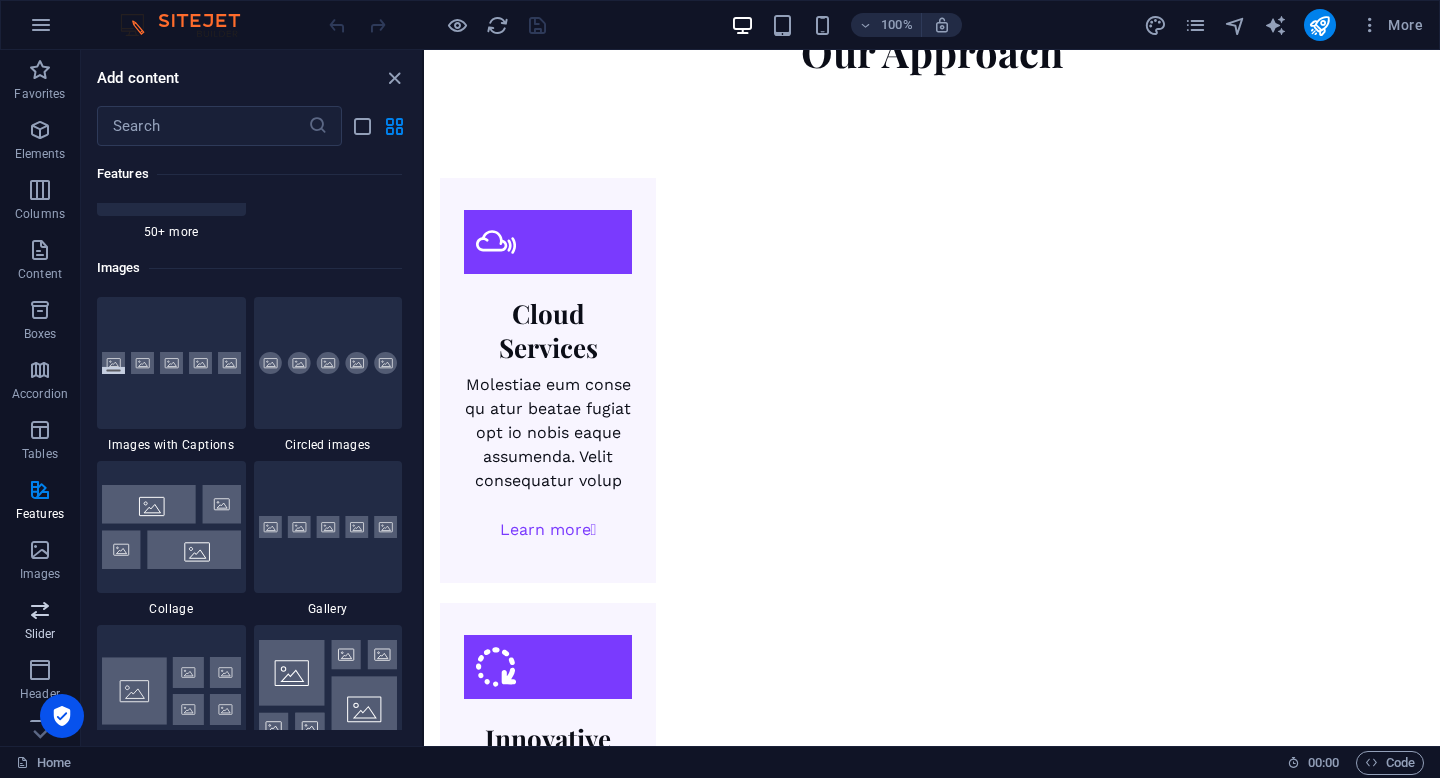 scroll, scrollTop: 9976, scrollLeft: 0, axis: vertical 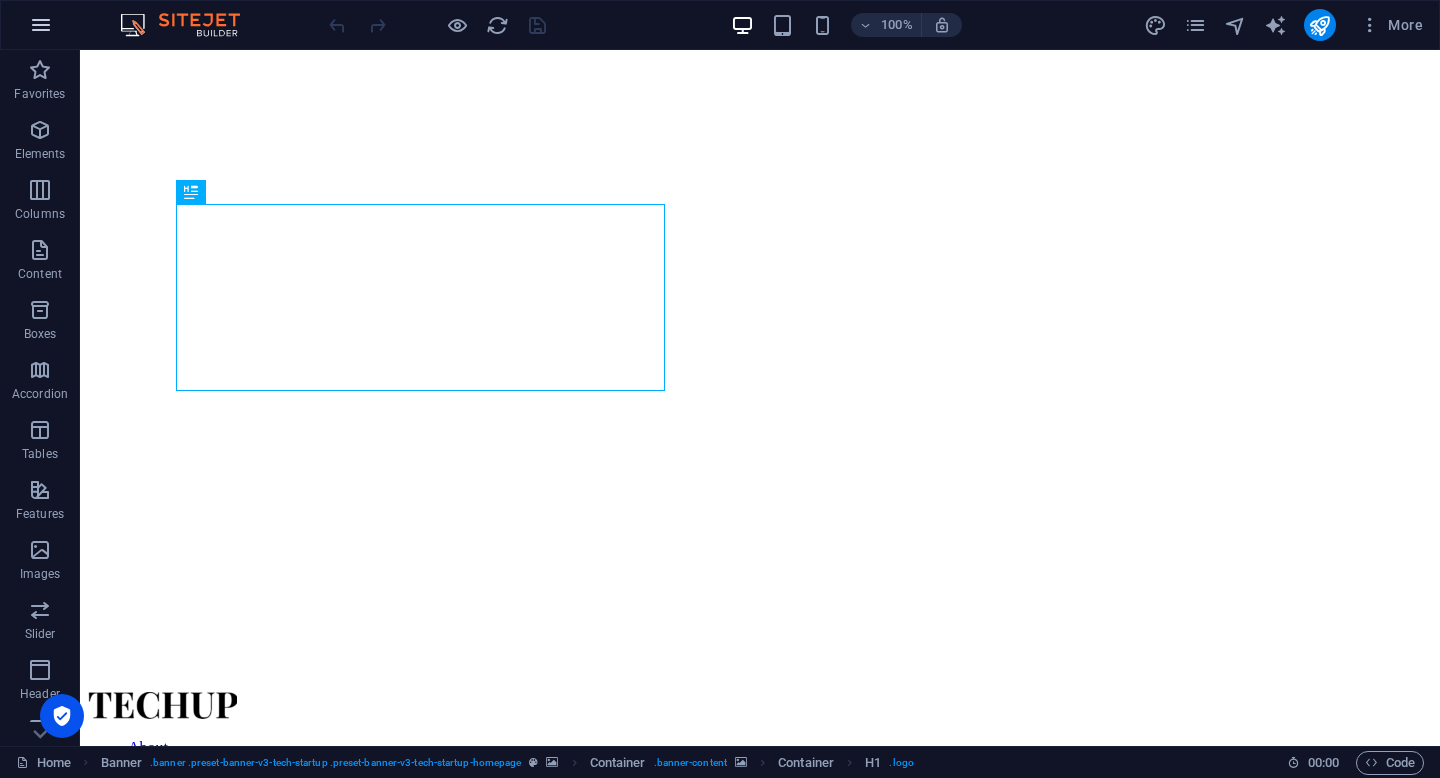 click at bounding box center [41, 25] 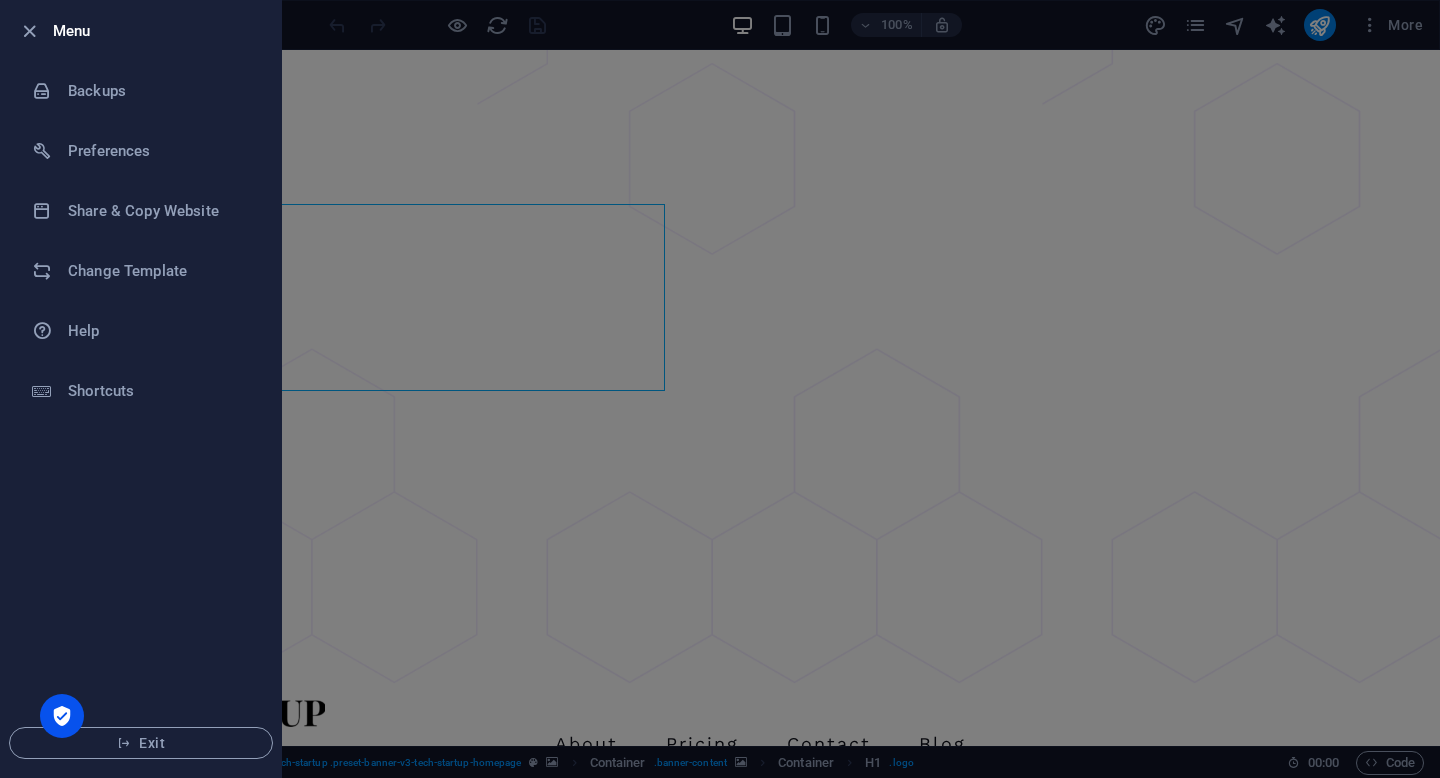 click at bounding box center (720, 389) 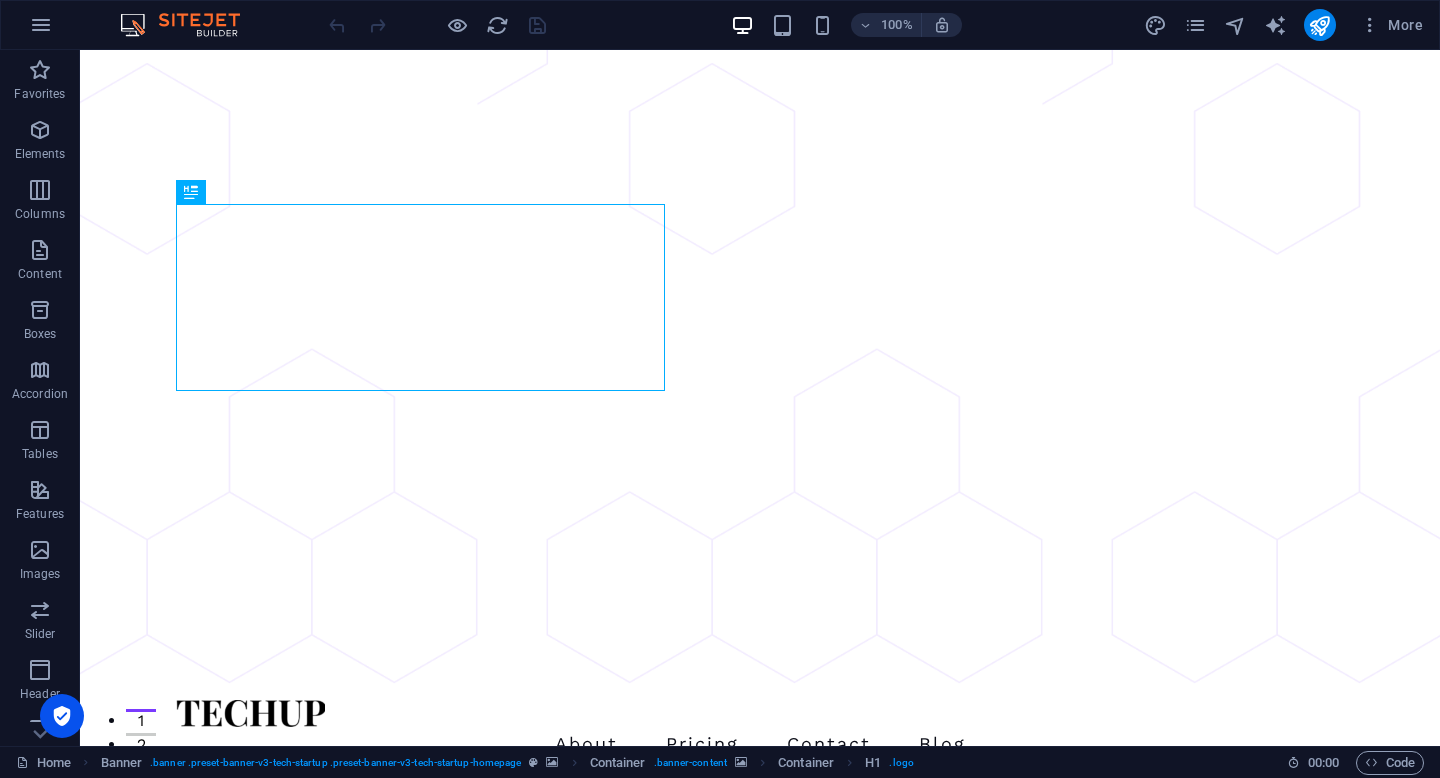click at bounding box center (190, 25) 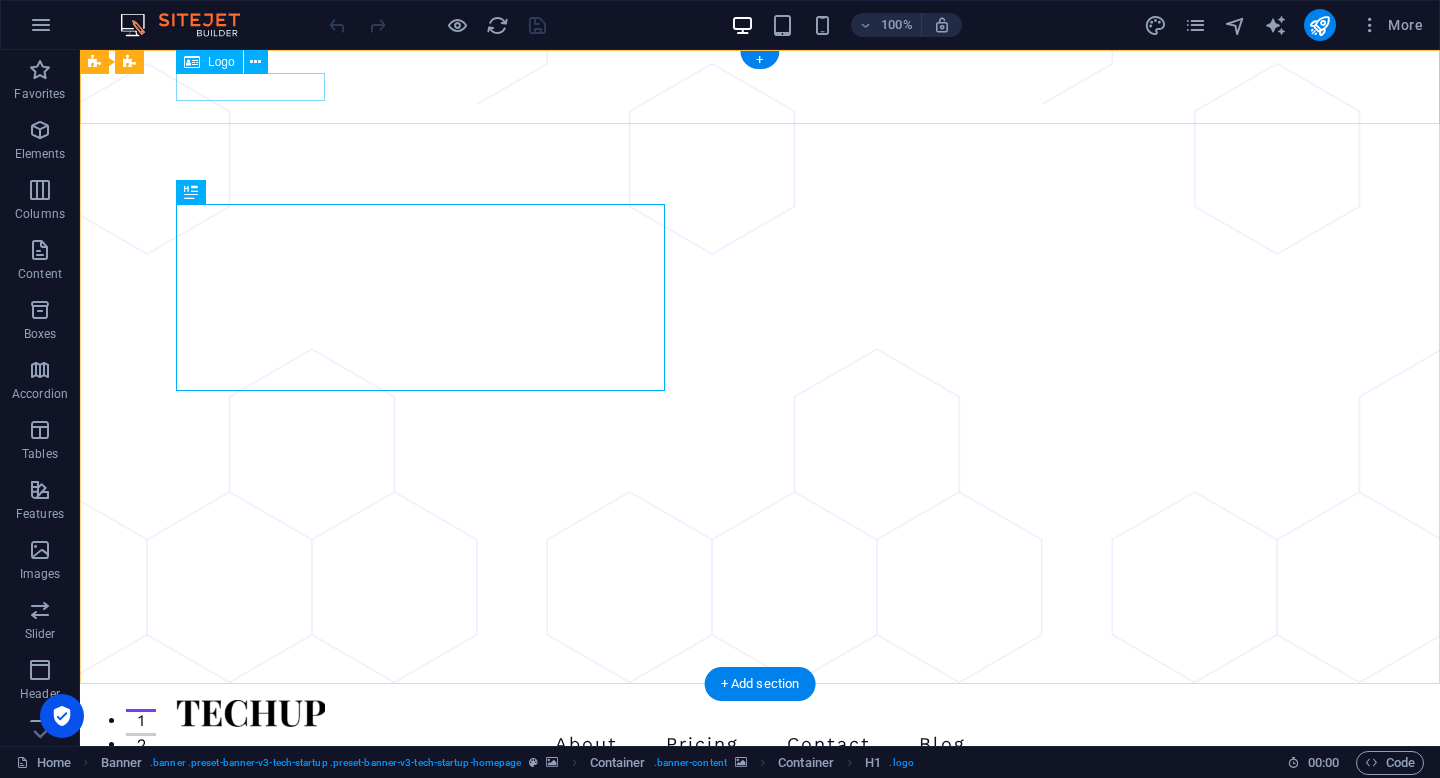 click at bounding box center [760, 713] 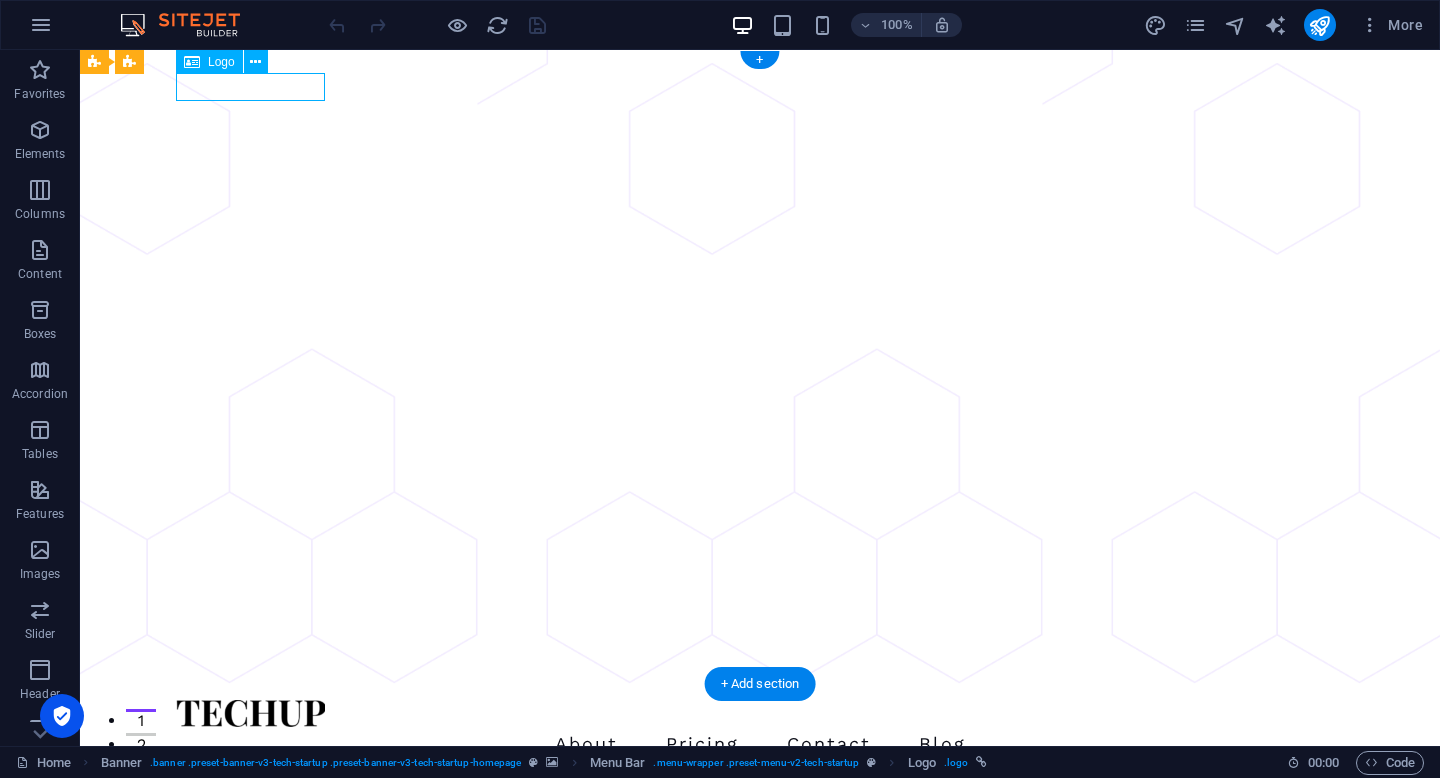click at bounding box center (760, 713) 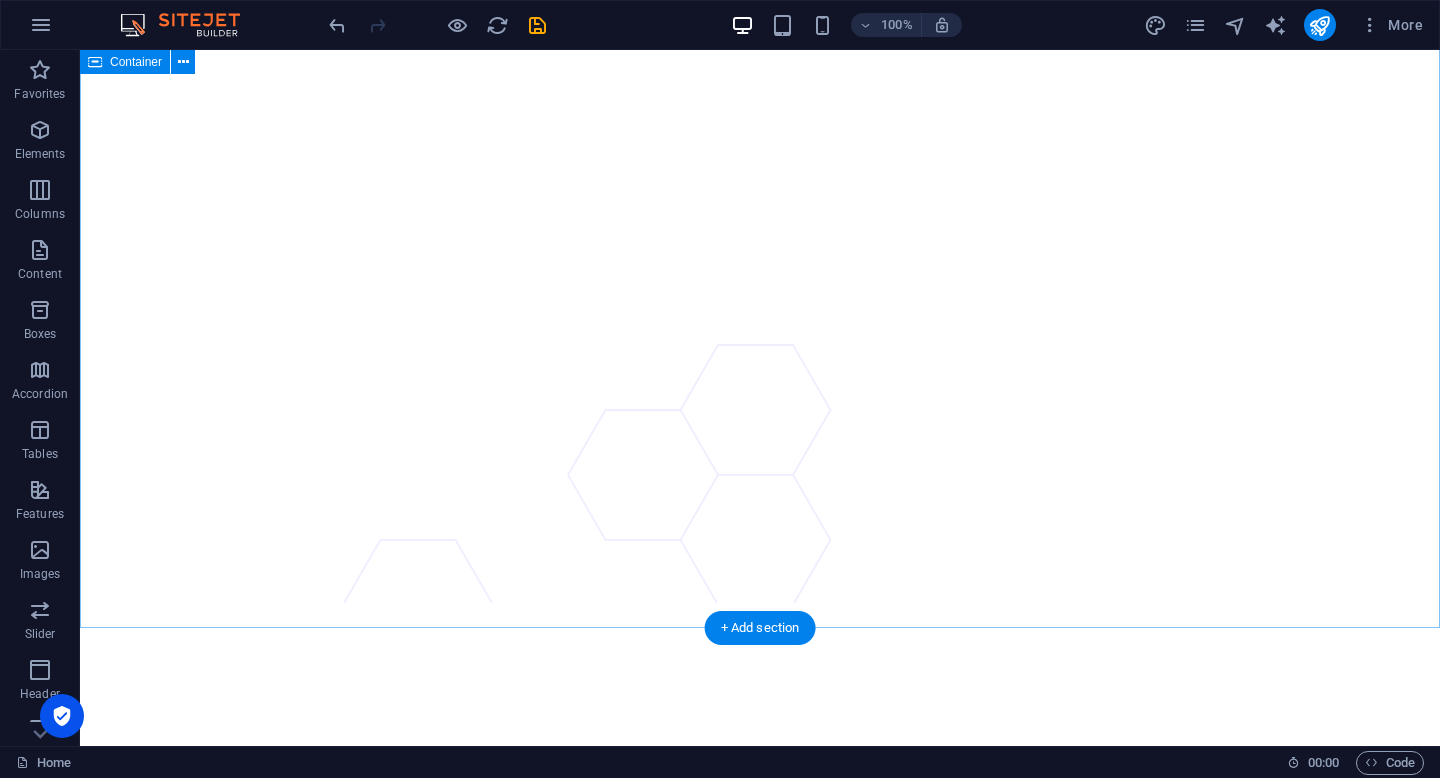 scroll, scrollTop: 7995, scrollLeft: 0, axis: vertical 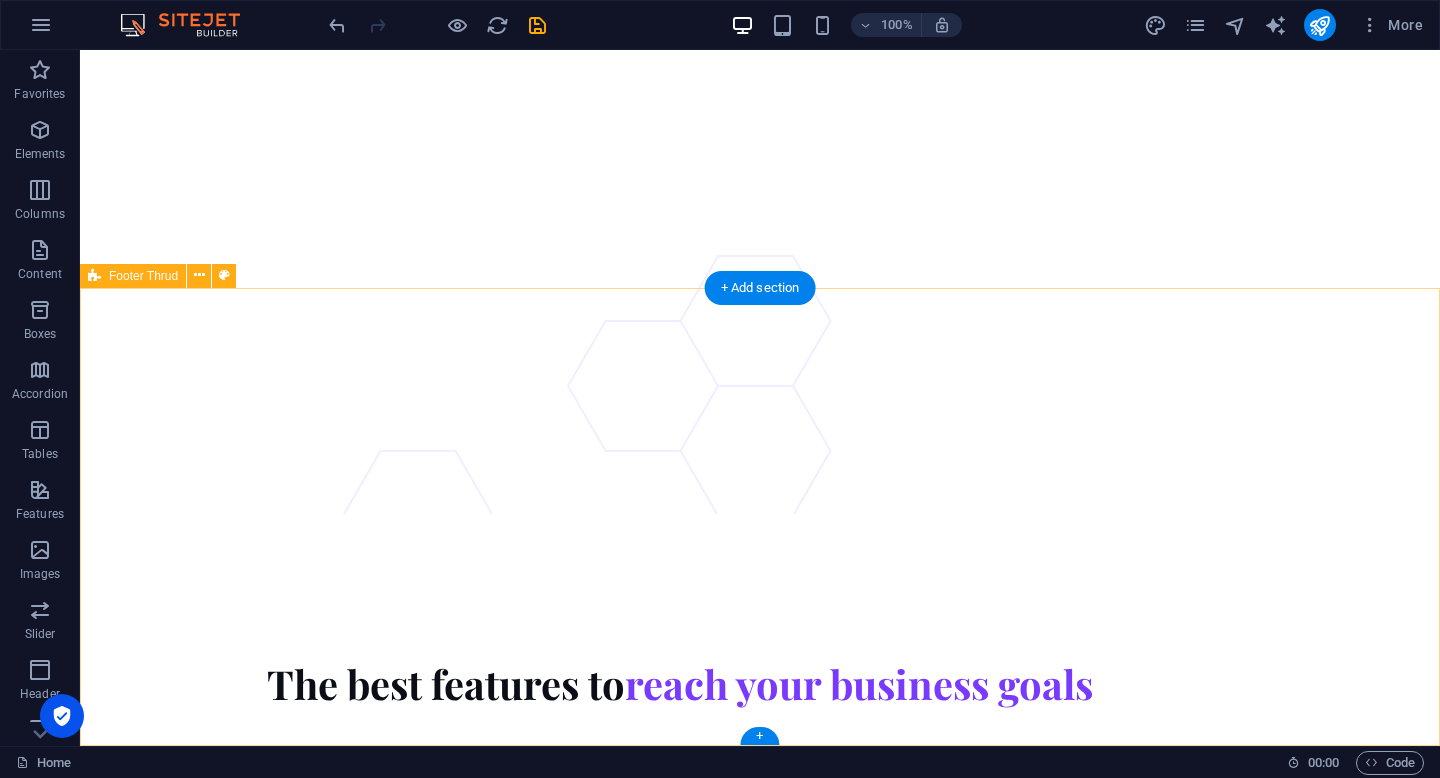 click on "Lorem ipsum dolor sit amet, consectetuer adipiscing elit. Aenean commodo ligula eget dolor. ABOUT PRICING CONTACT BLOG [STREET_ADDRESS][US_STATE] + [PHONE_NUMBER] [STREET_ADDRESS][US_STATE] + [PHONE_NUMBER] All rights reserved.   2022 TechUp Legal Notice  |  Privacy Policy" at bounding box center [760, 8928] 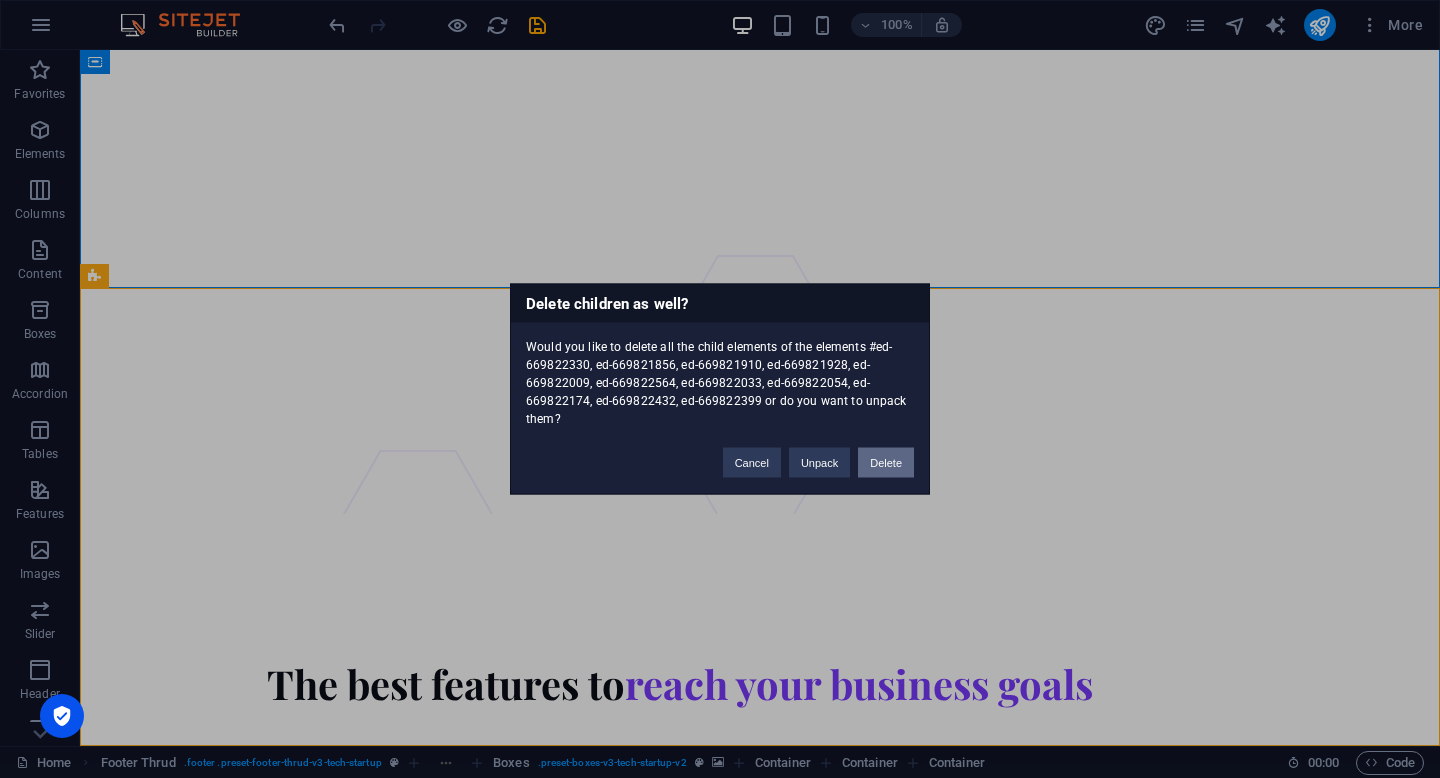 click on "Delete" at bounding box center [886, 463] 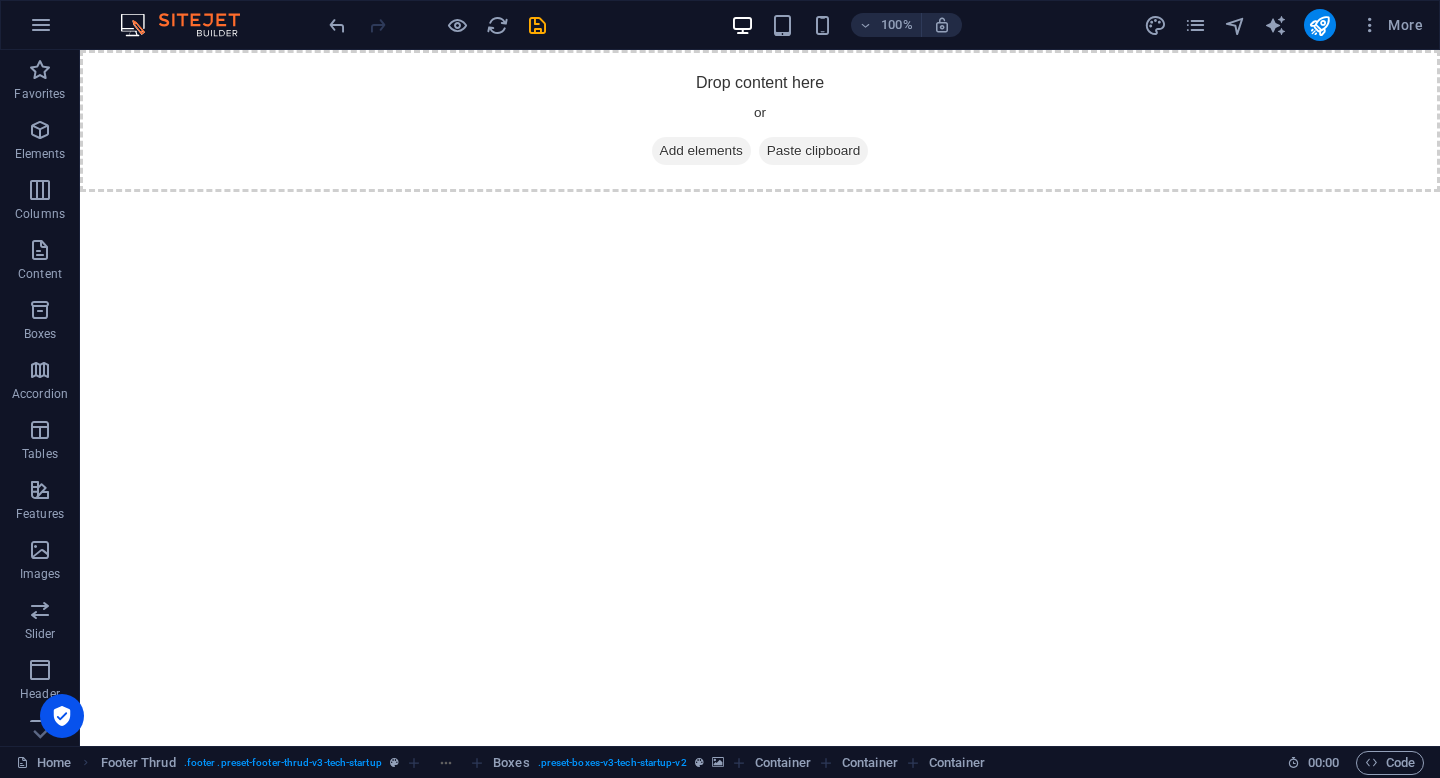 scroll, scrollTop: 0, scrollLeft: 0, axis: both 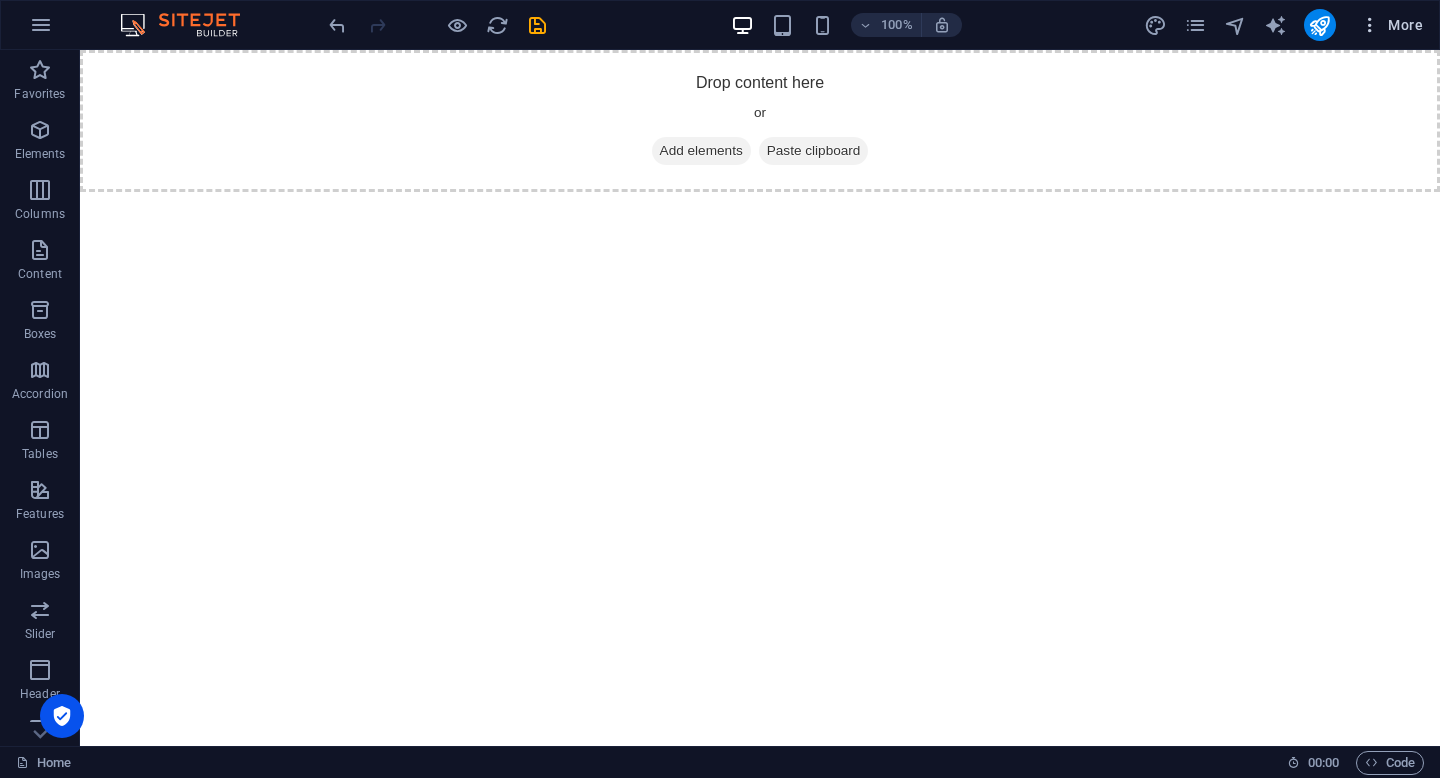click on "More" at bounding box center (1391, 25) 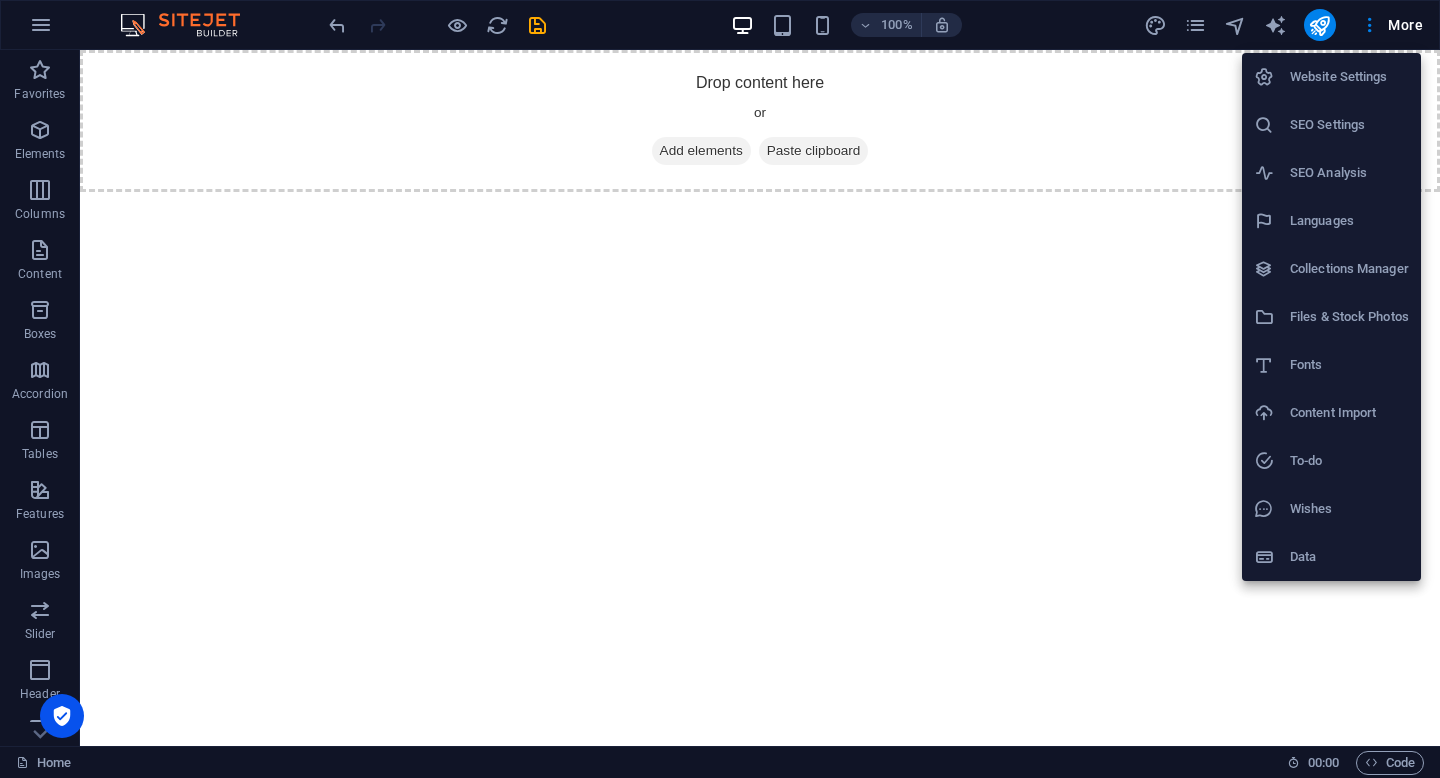 click on "Website Settings" at bounding box center [1349, 77] 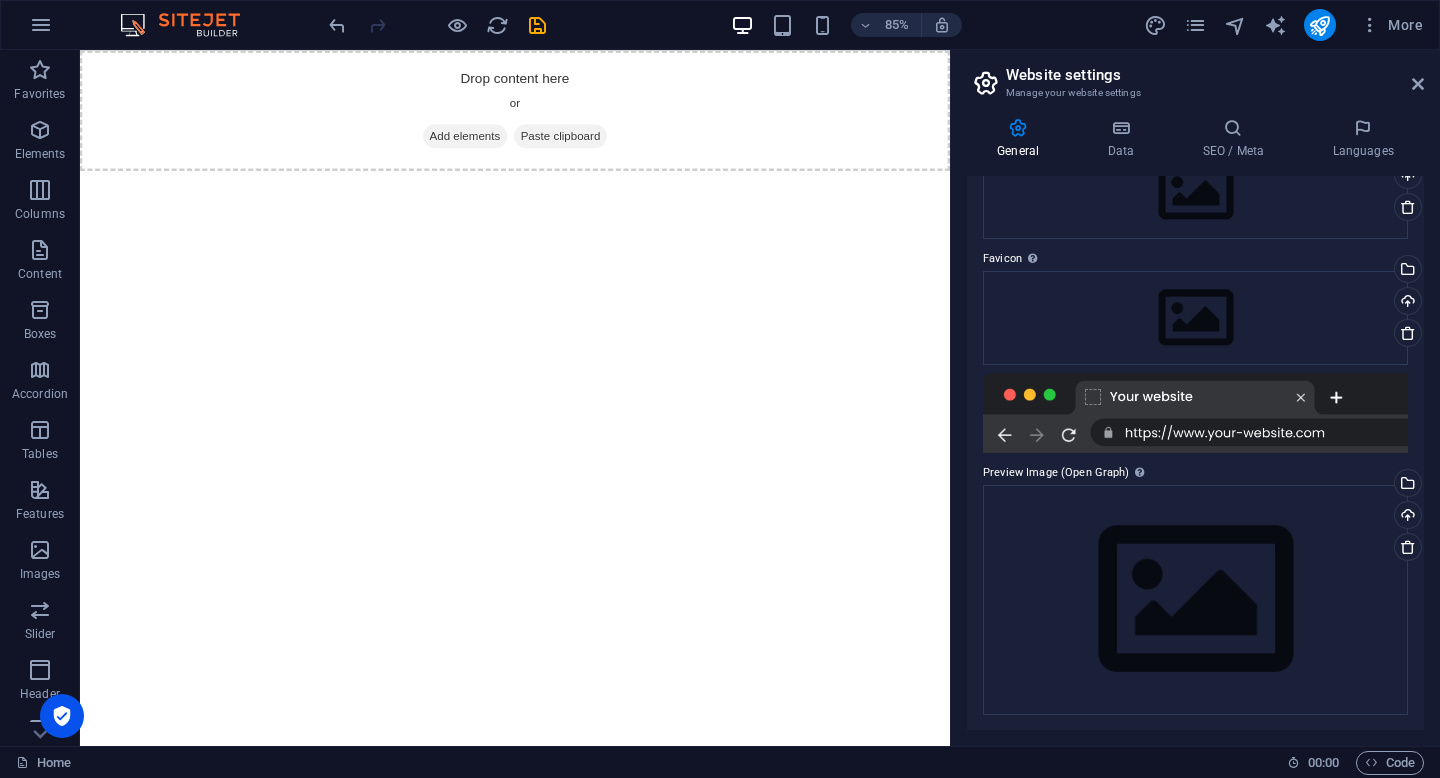 scroll, scrollTop: 0, scrollLeft: 0, axis: both 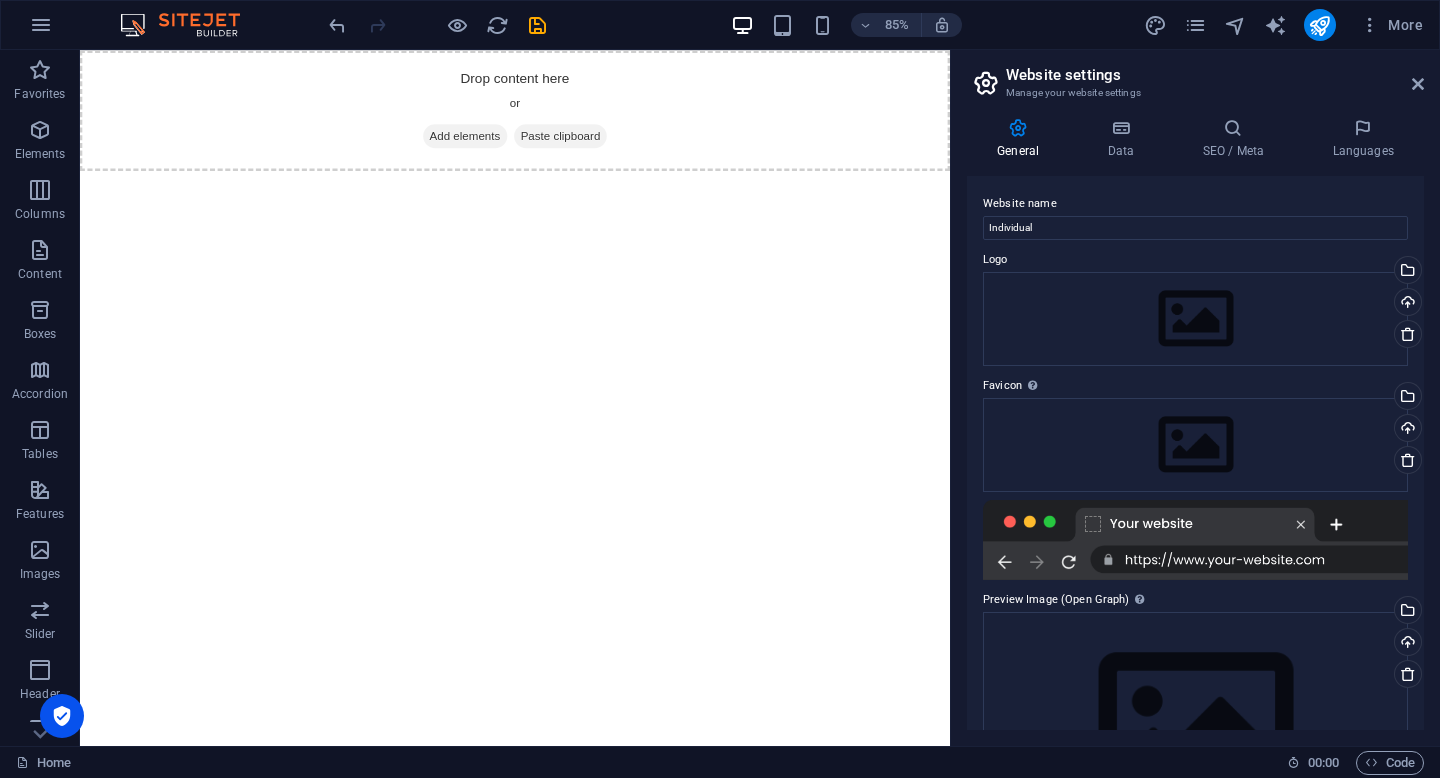 click on "Website settings Manage your website settings  General  Data  SEO / Meta  Languages Website name Individual Logo Drag files here, click to choose files or select files from Files or our free stock photos & videos Select files from the file manager, stock photos, or upload file(s) Upload Favicon Set the favicon of your website here. A favicon is a small icon shown in the browser tab next to your website title. It helps visitors identify your website. Drag files here, click to choose files or select files from Files or our free stock photos & videos Select files from the file manager, stock photos, or upload file(s) Upload Preview Image (Open Graph) This image will be shown when the website is shared on social networks Drag files here, click to choose files or select files from Files or our free stock photos & videos Select files from the file manager, stock photos, or upload file(s) Upload Contact data for this website. This can be used everywhere on the website and will update automatically. Company Last name" at bounding box center (1195, 398) 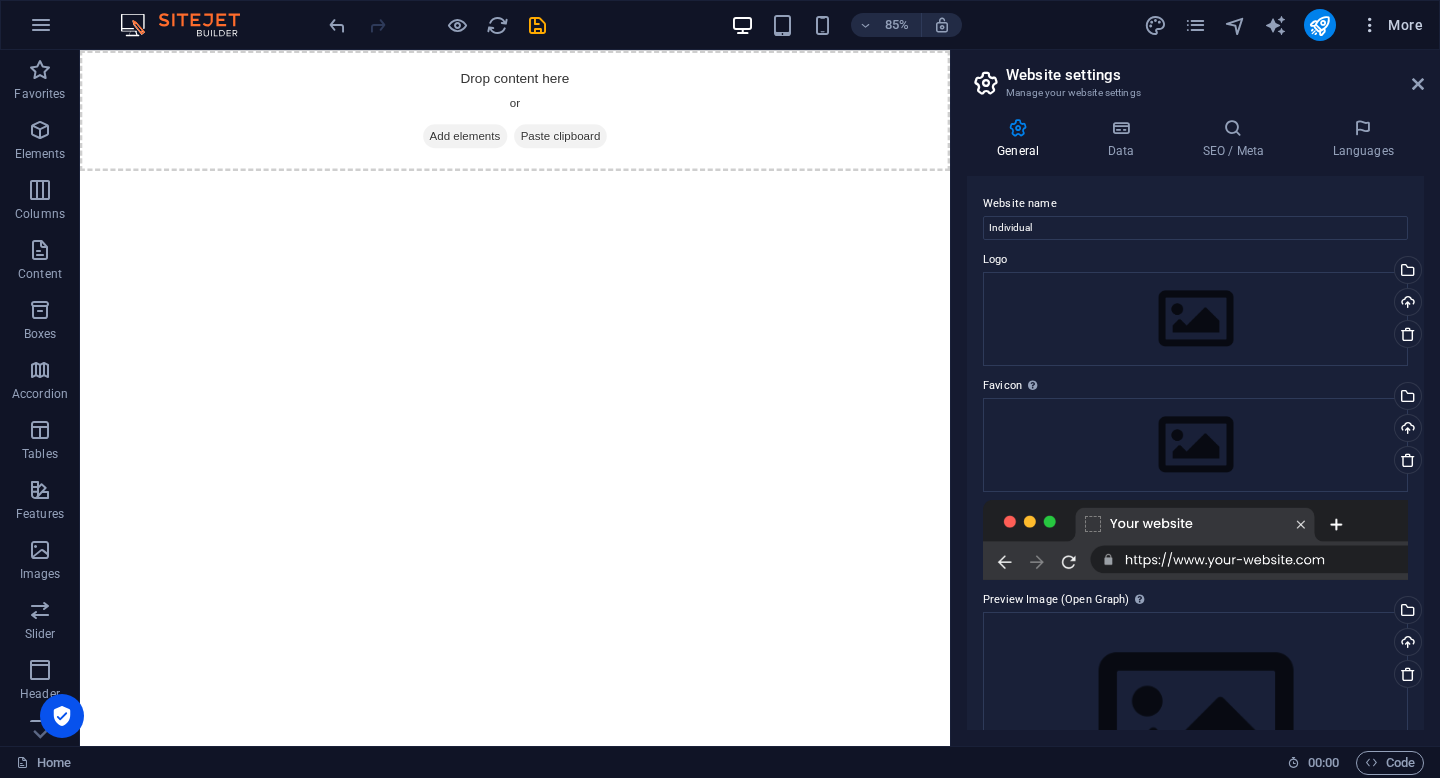click at bounding box center [1370, 25] 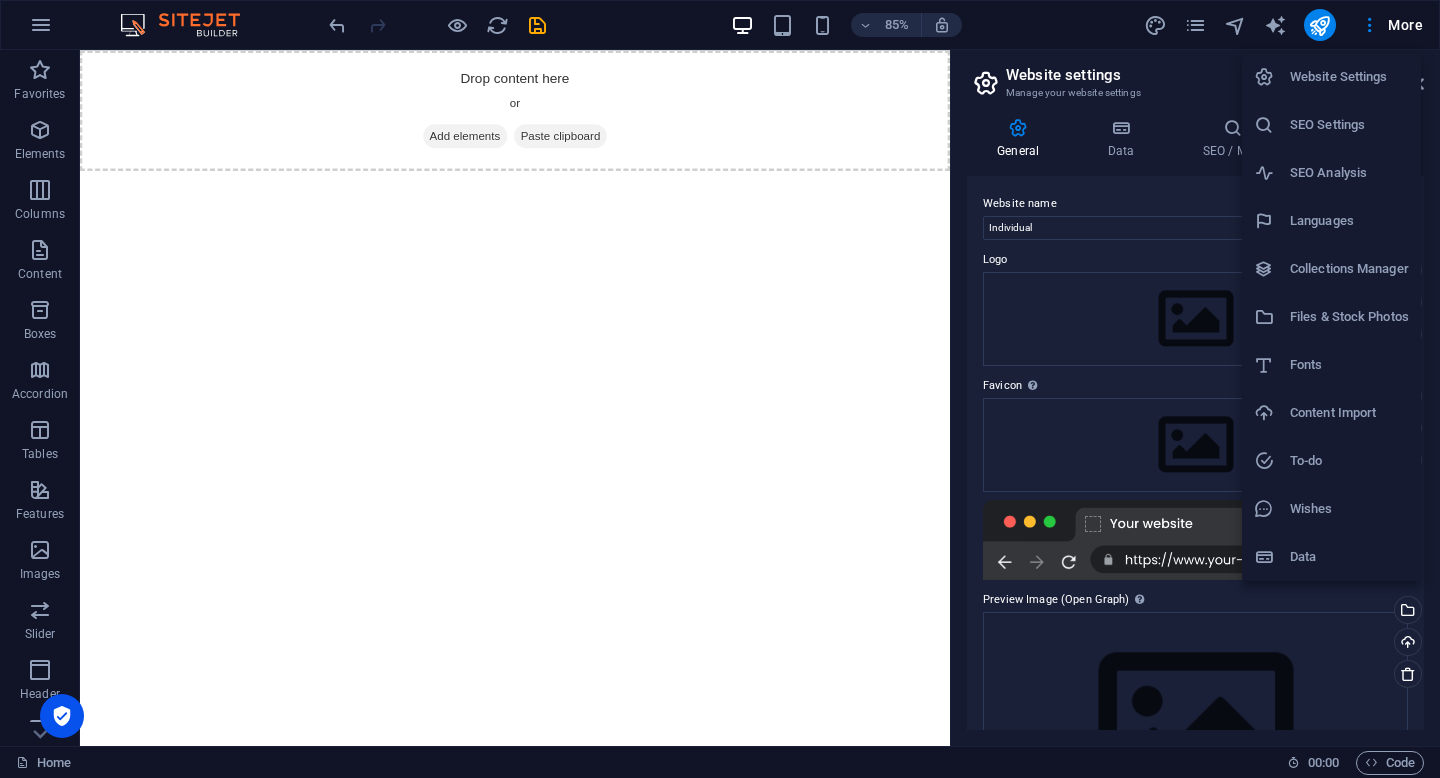 click at bounding box center [720, 389] 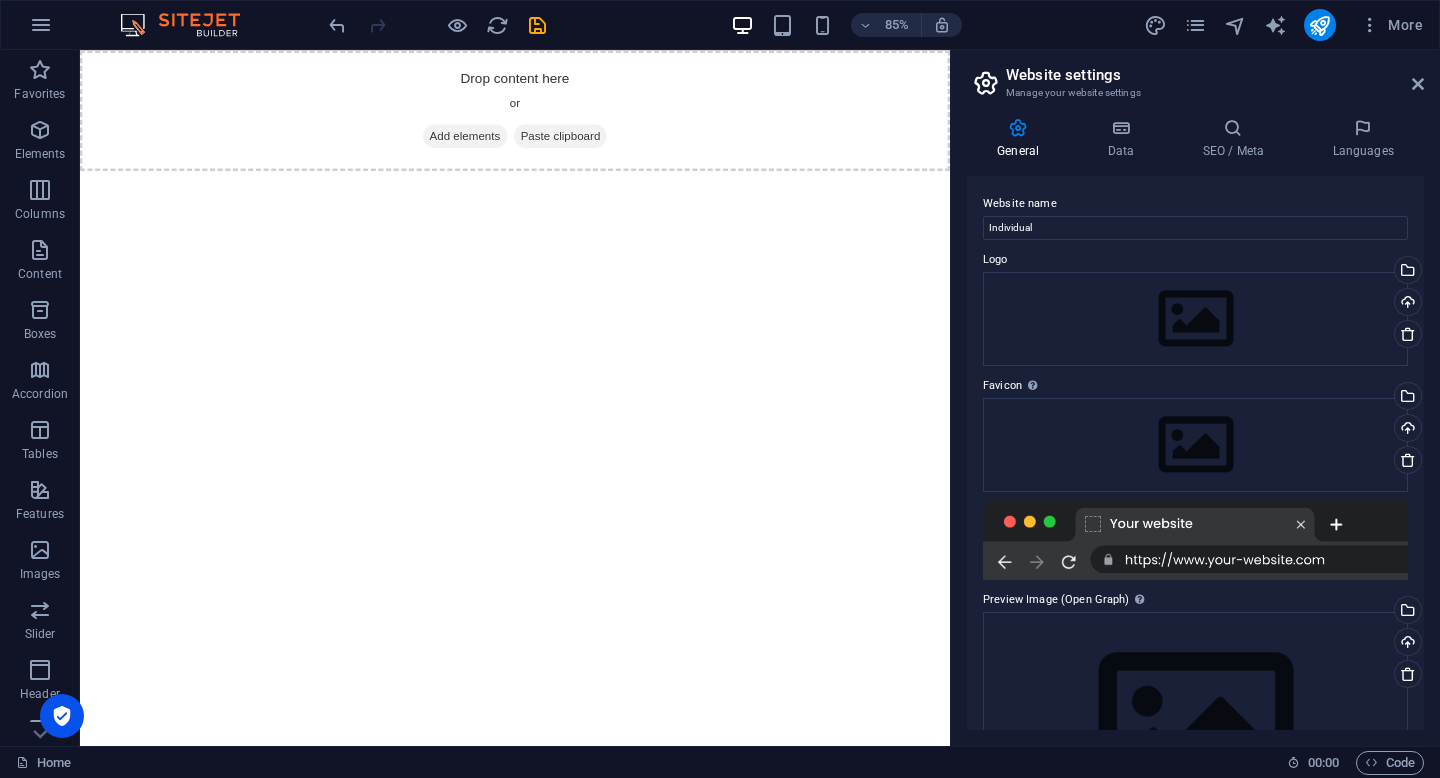 click on "Drop content here or  Add elements  Paste clipboard" at bounding box center (592, 121) 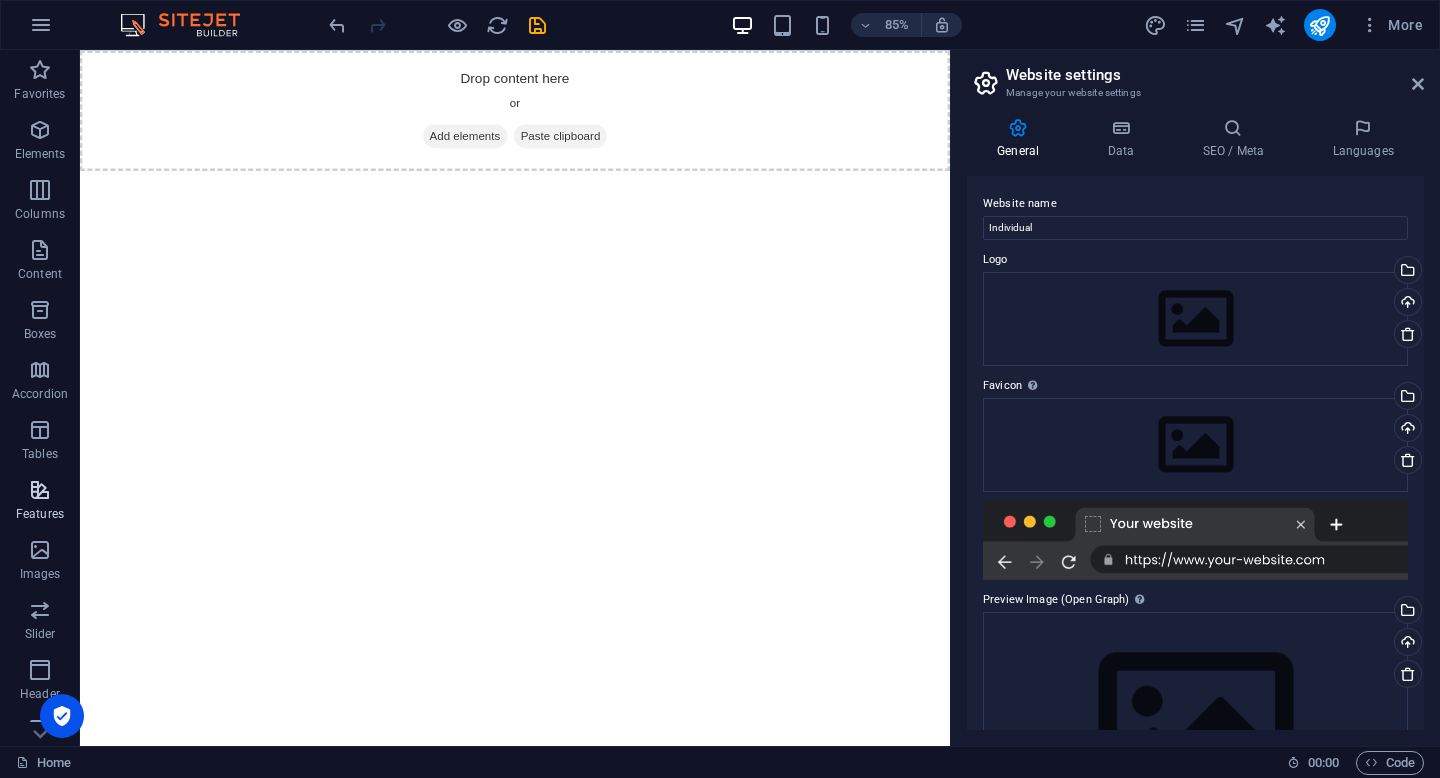 scroll, scrollTop: 204, scrollLeft: 0, axis: vertical 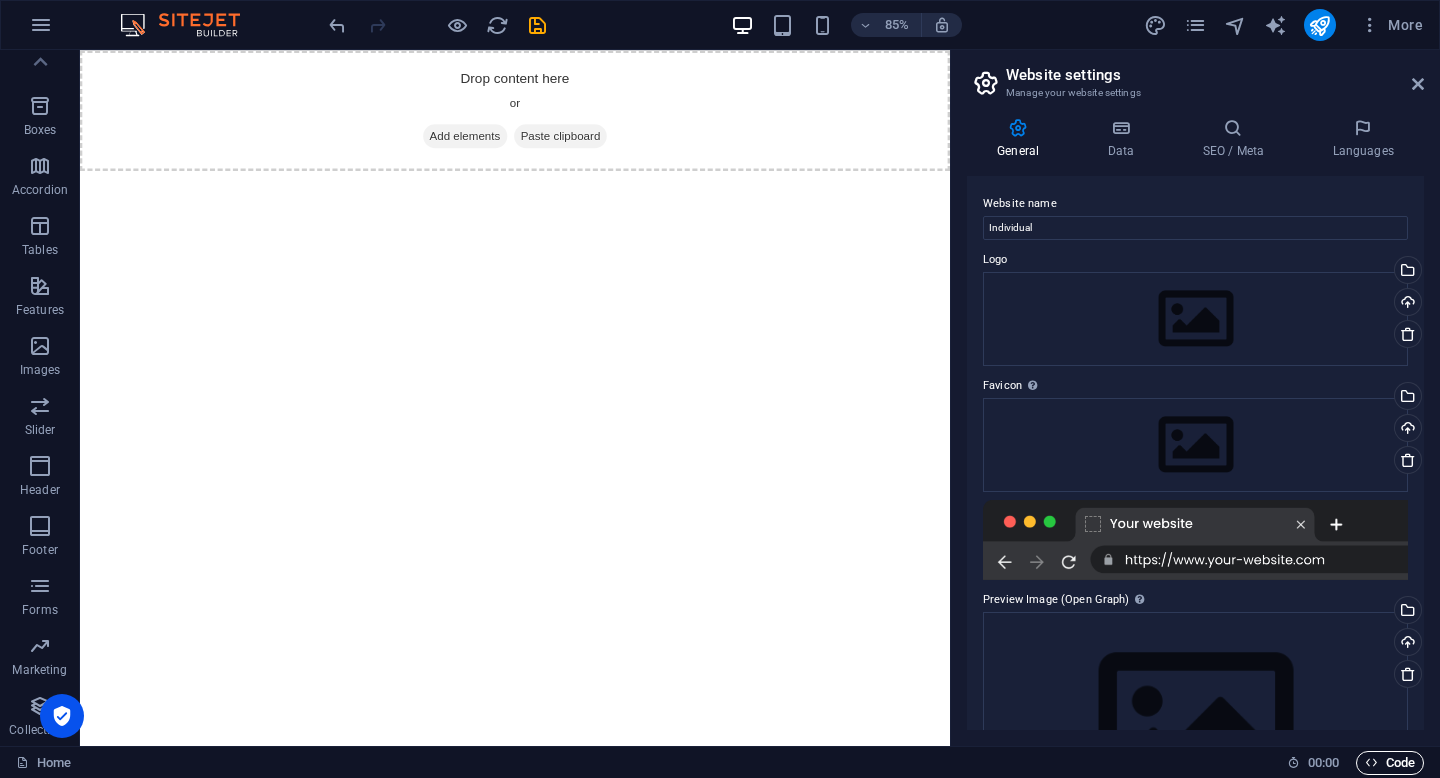 click on "Code" at bounding box center (1390, 763) 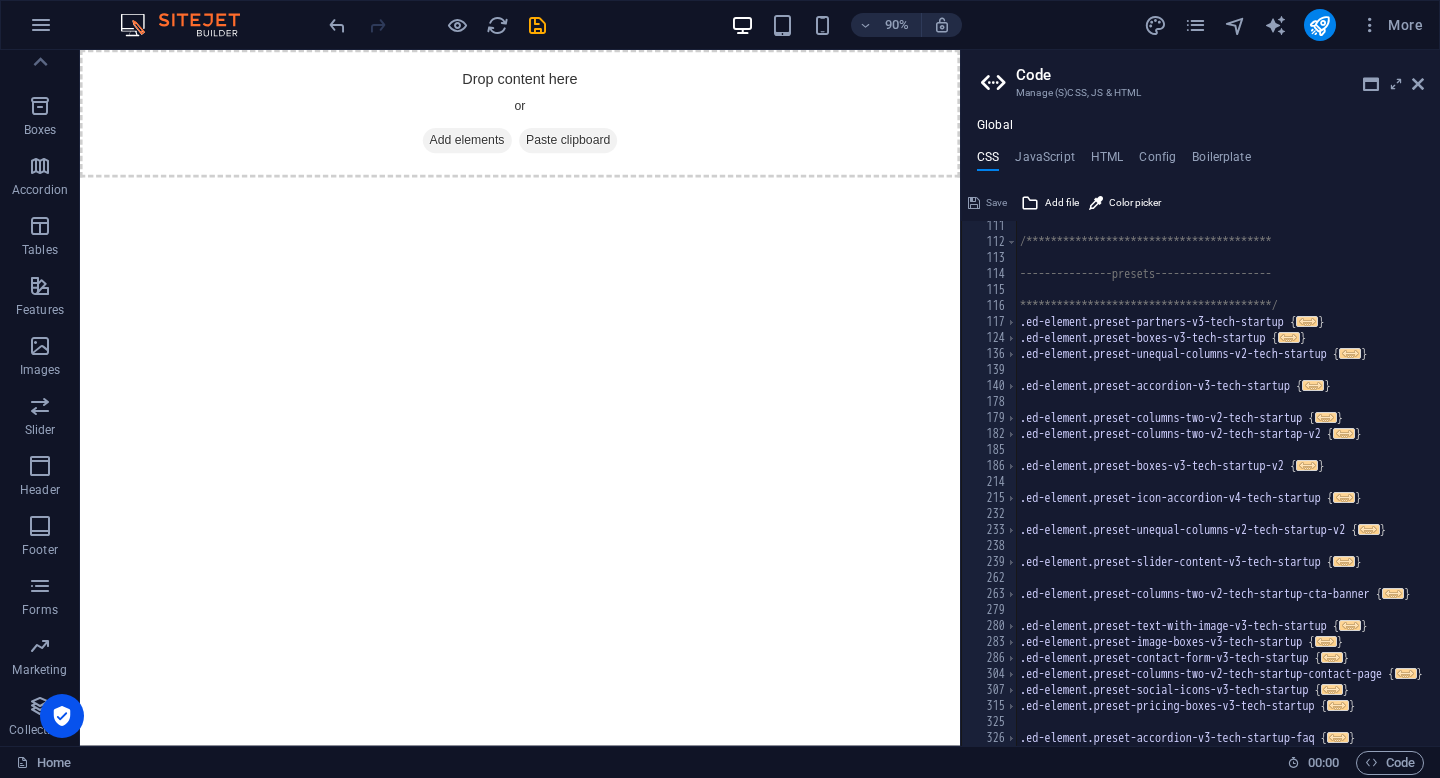 scroll, scrollTop: 0, scrollLeft: 0, axis: both 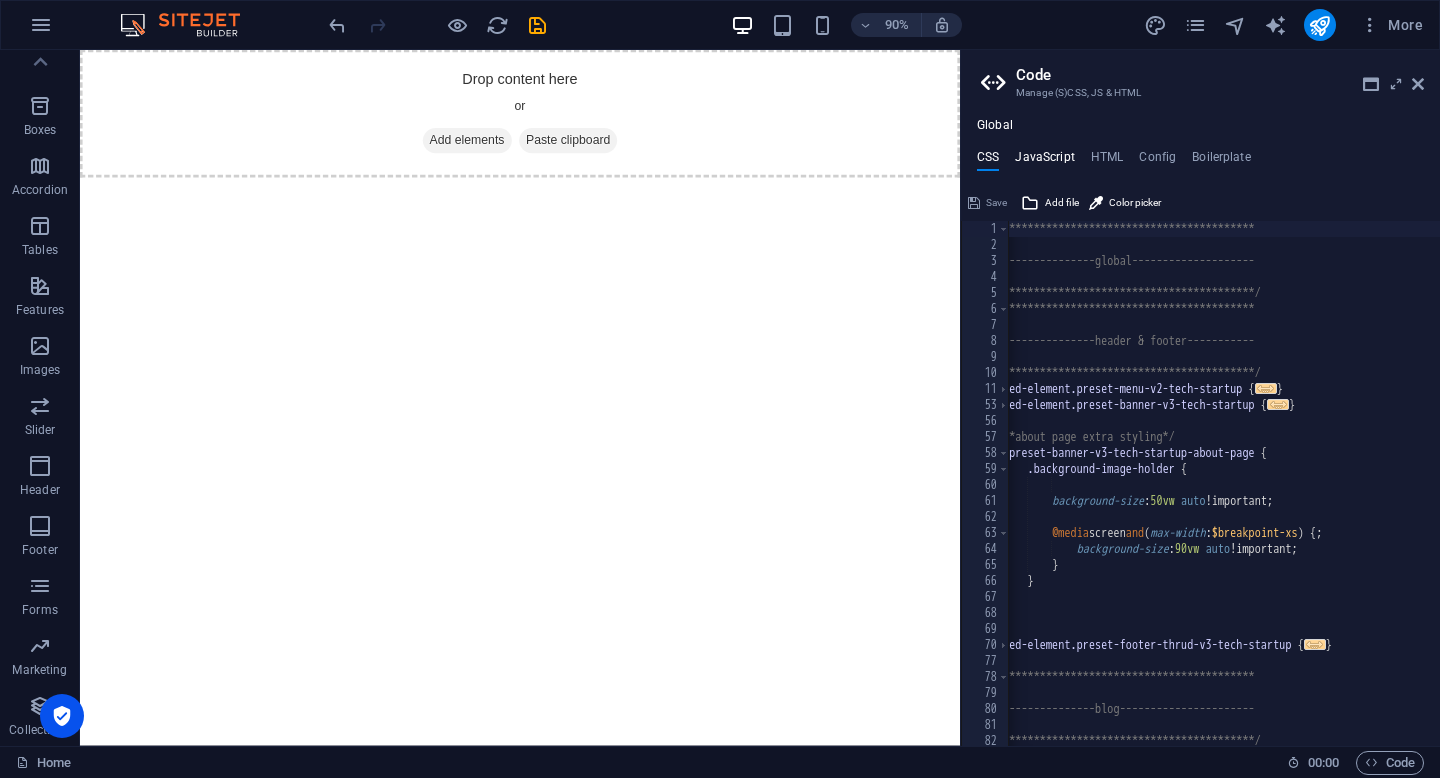 click on "JavaScript" at bounding box center [1044, 161] 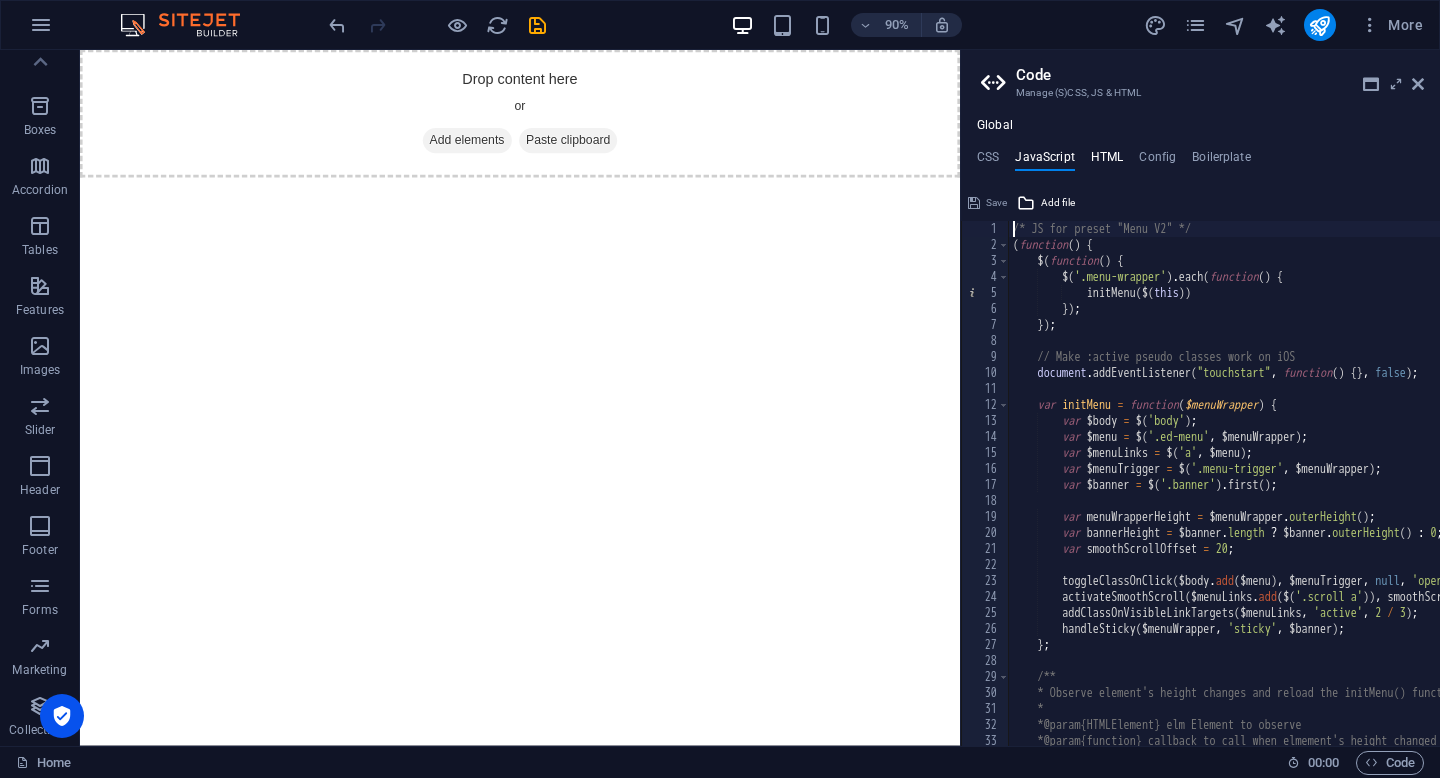 click on "HTML" at bounding box center [1107, 161] 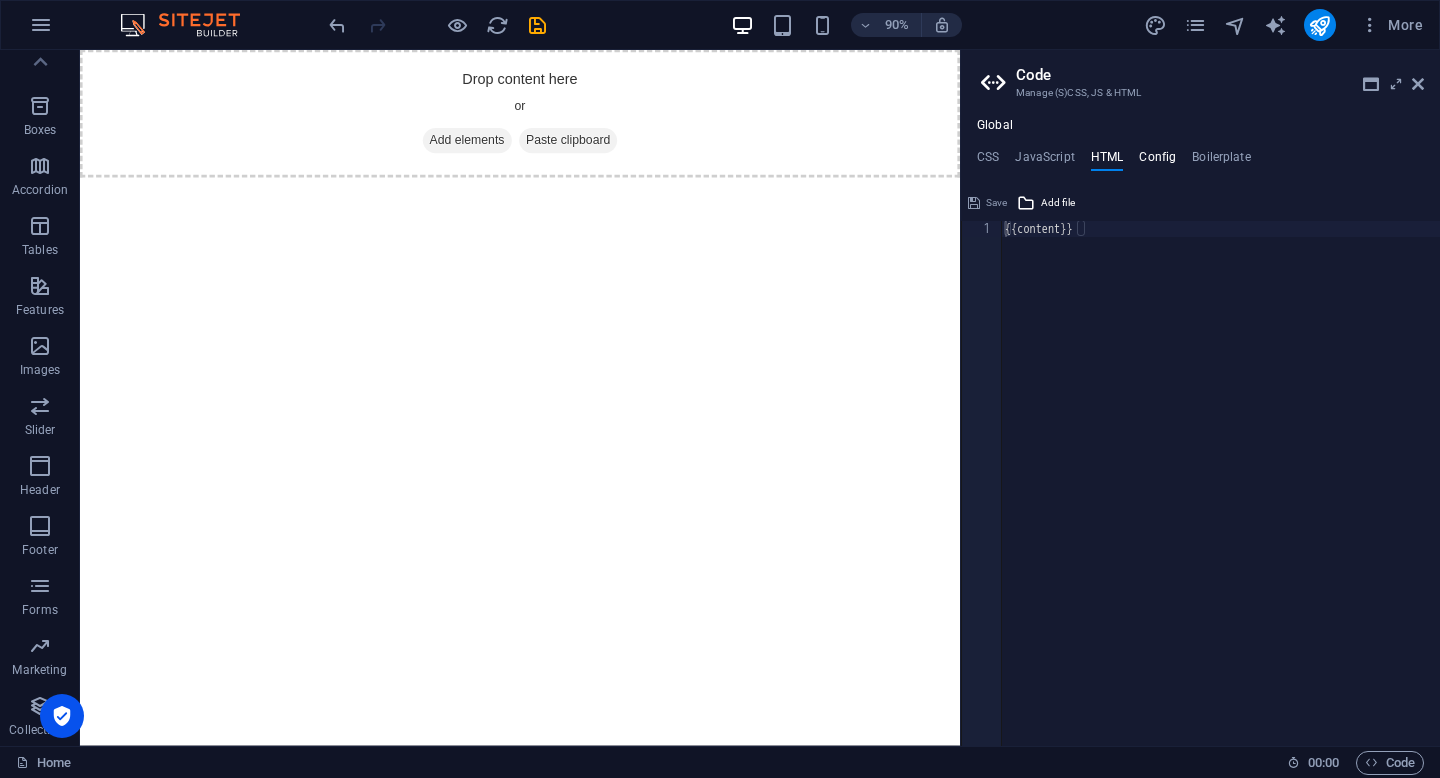 click on "Config" at bounding box center (1157, 161) 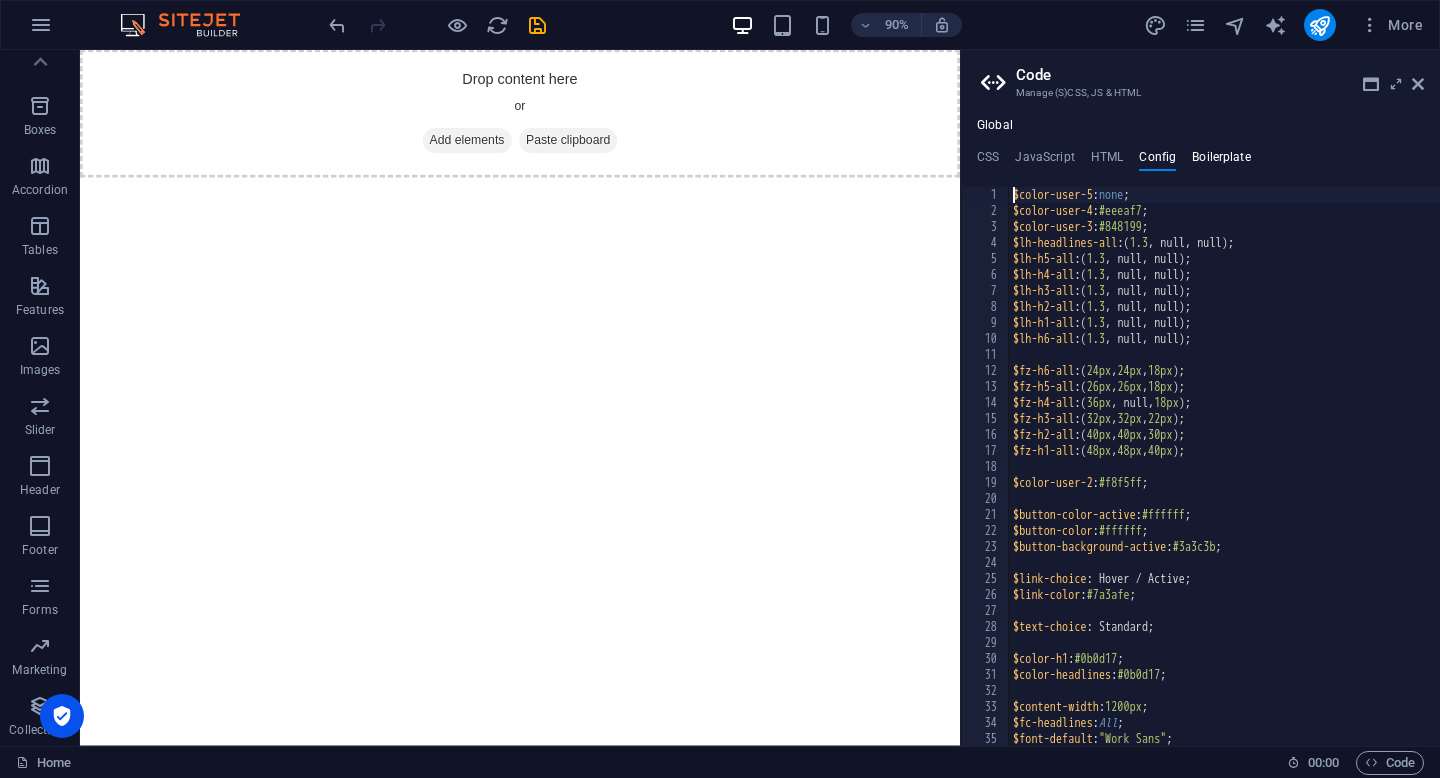 click on "Boilerplate" at bounding box center [1221, 161] 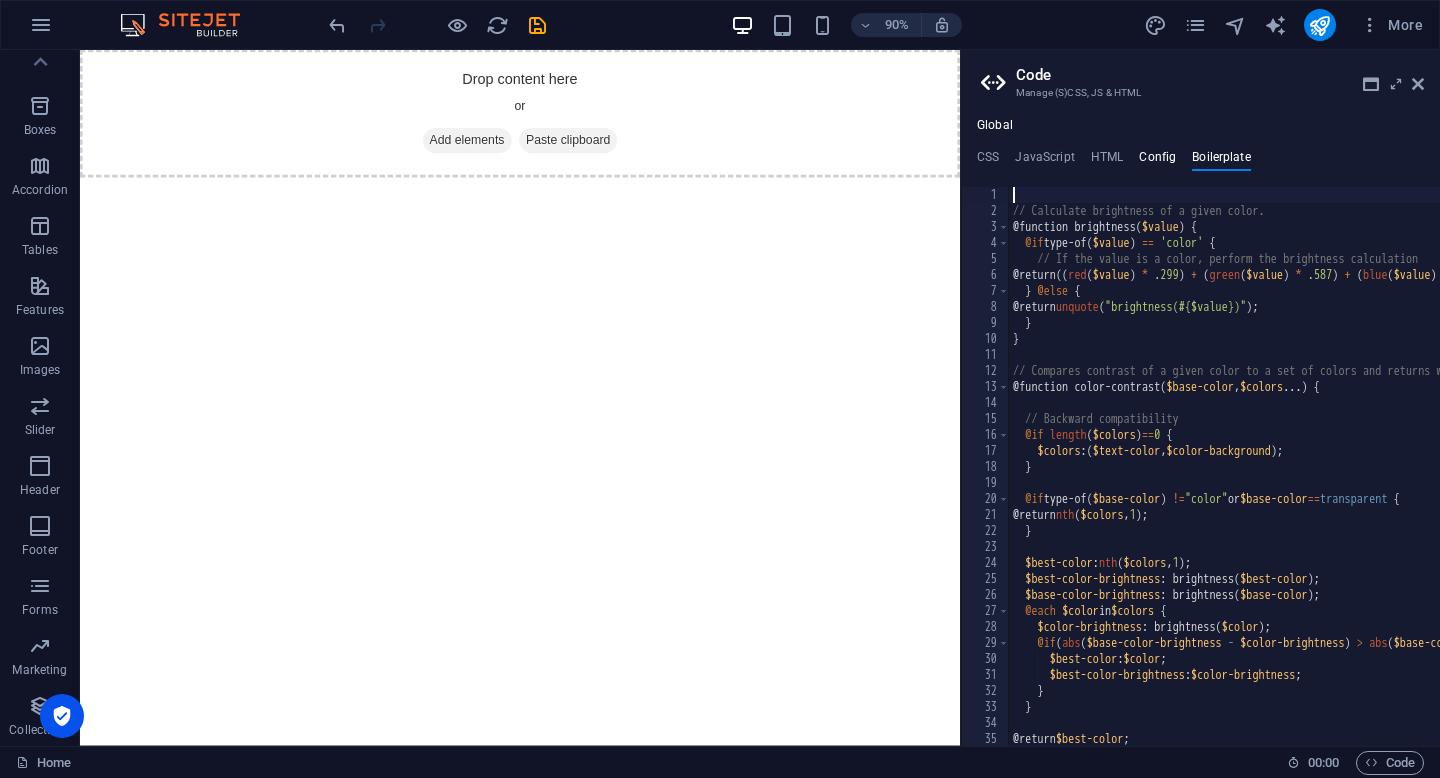 click on "Config" at bounding box center (1157, 161) 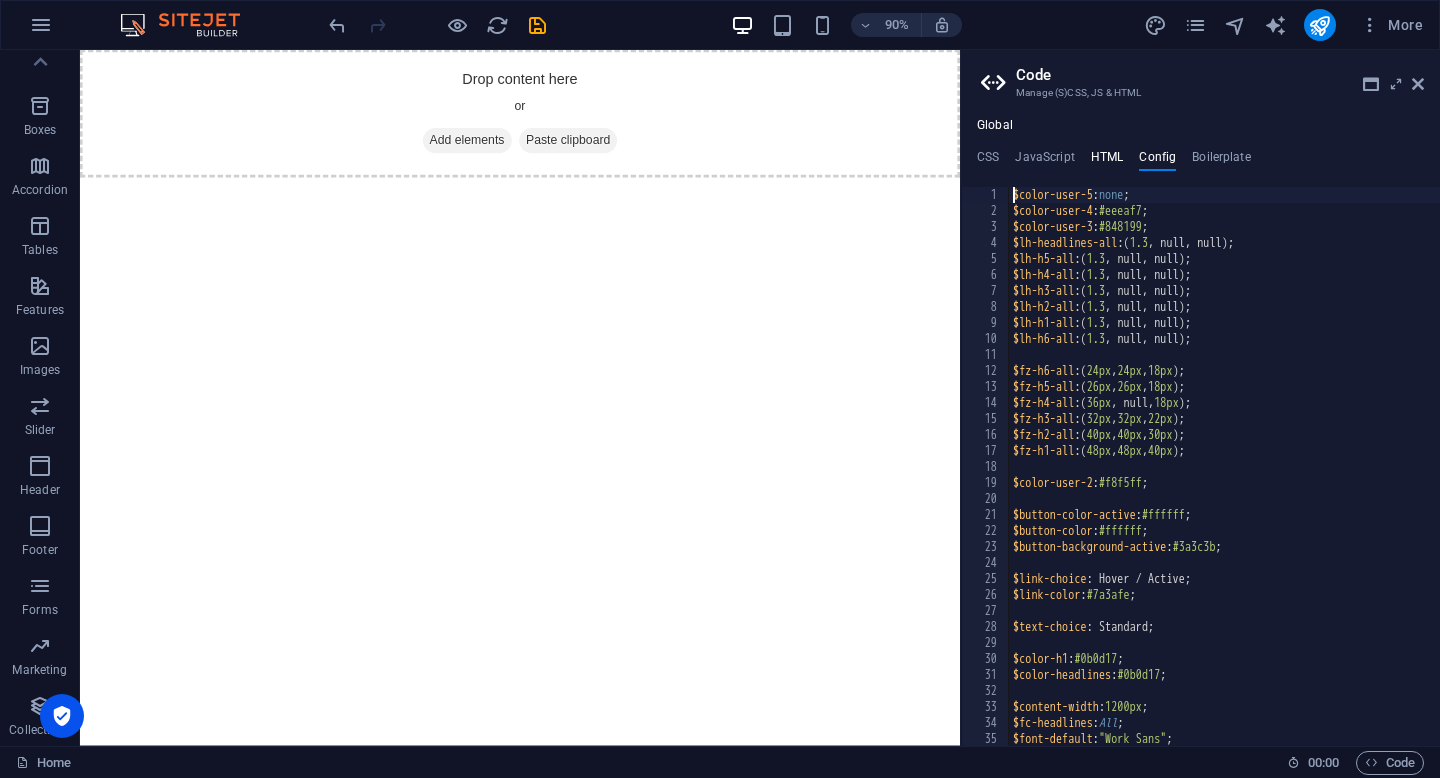 click on "HTML" at bounding box center [1107, 161] 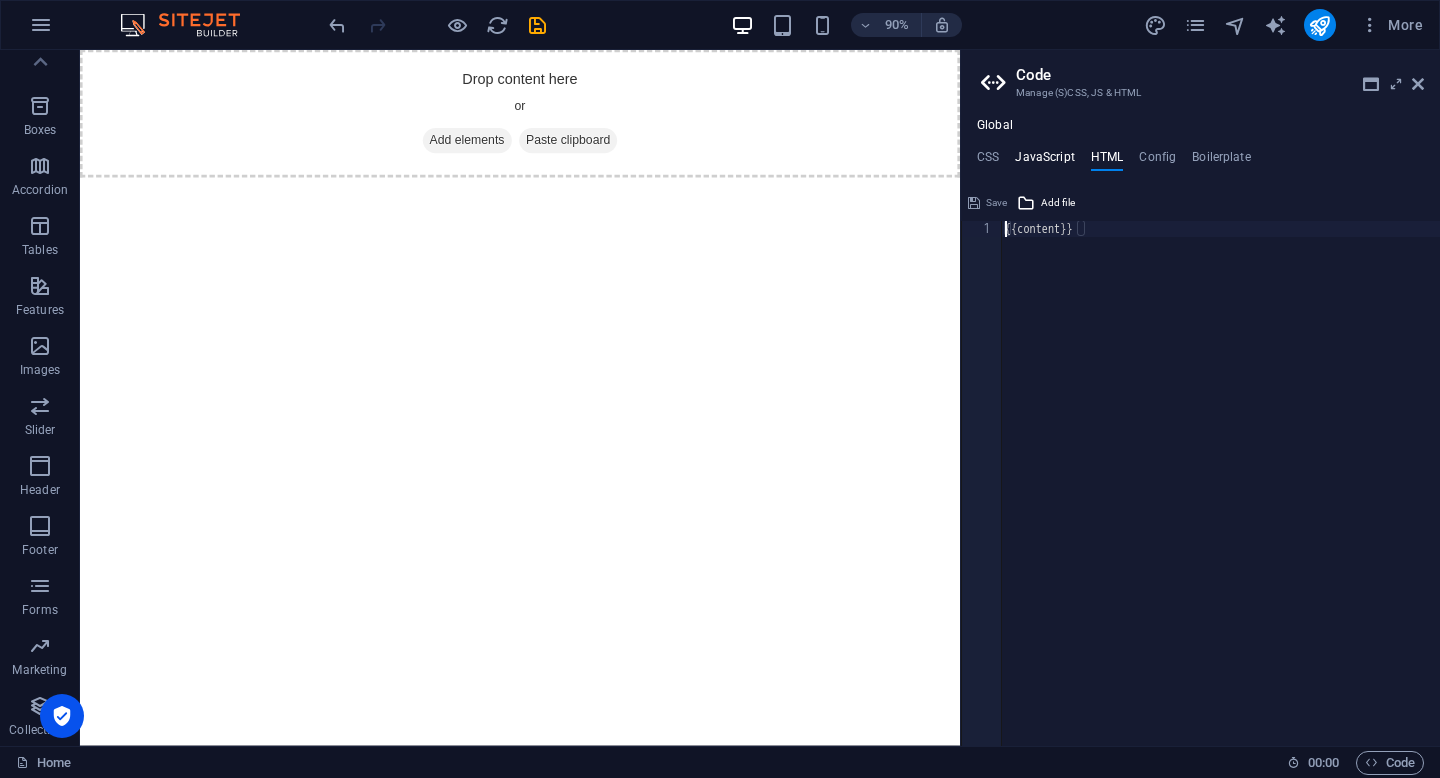click on "JavaScript" at bounding box center [1044, 161] 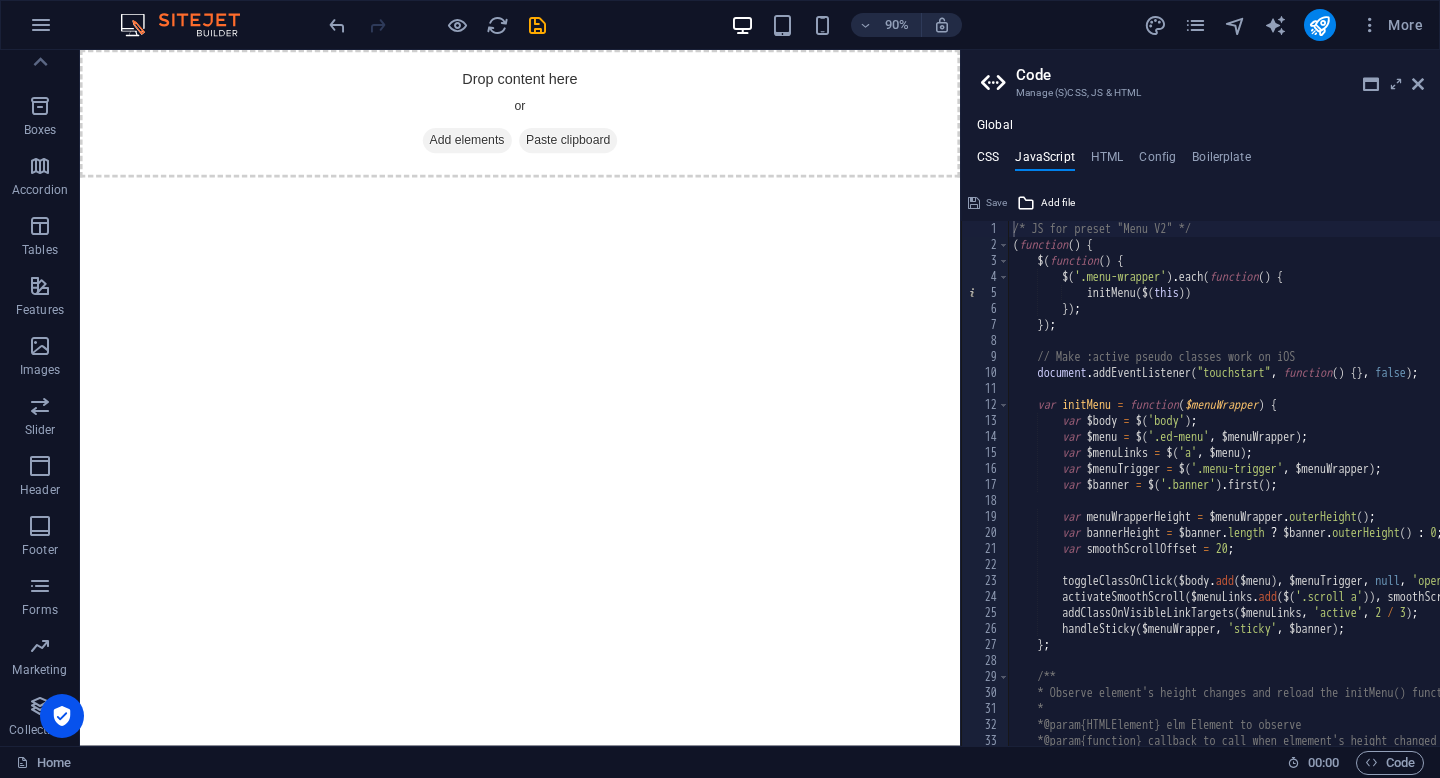 click on "CSS" at bounding box center (988, 161) 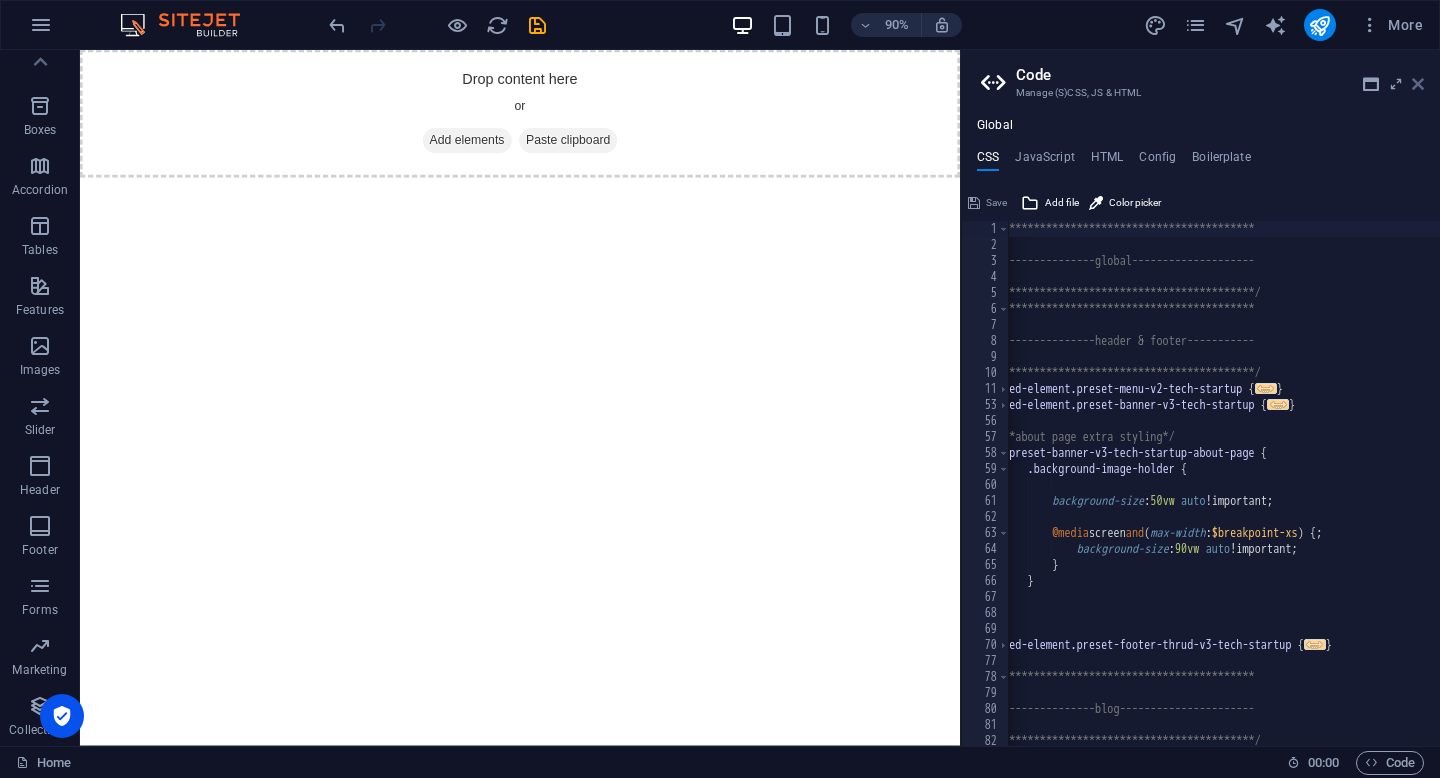click at bounding box center (1418, 84) 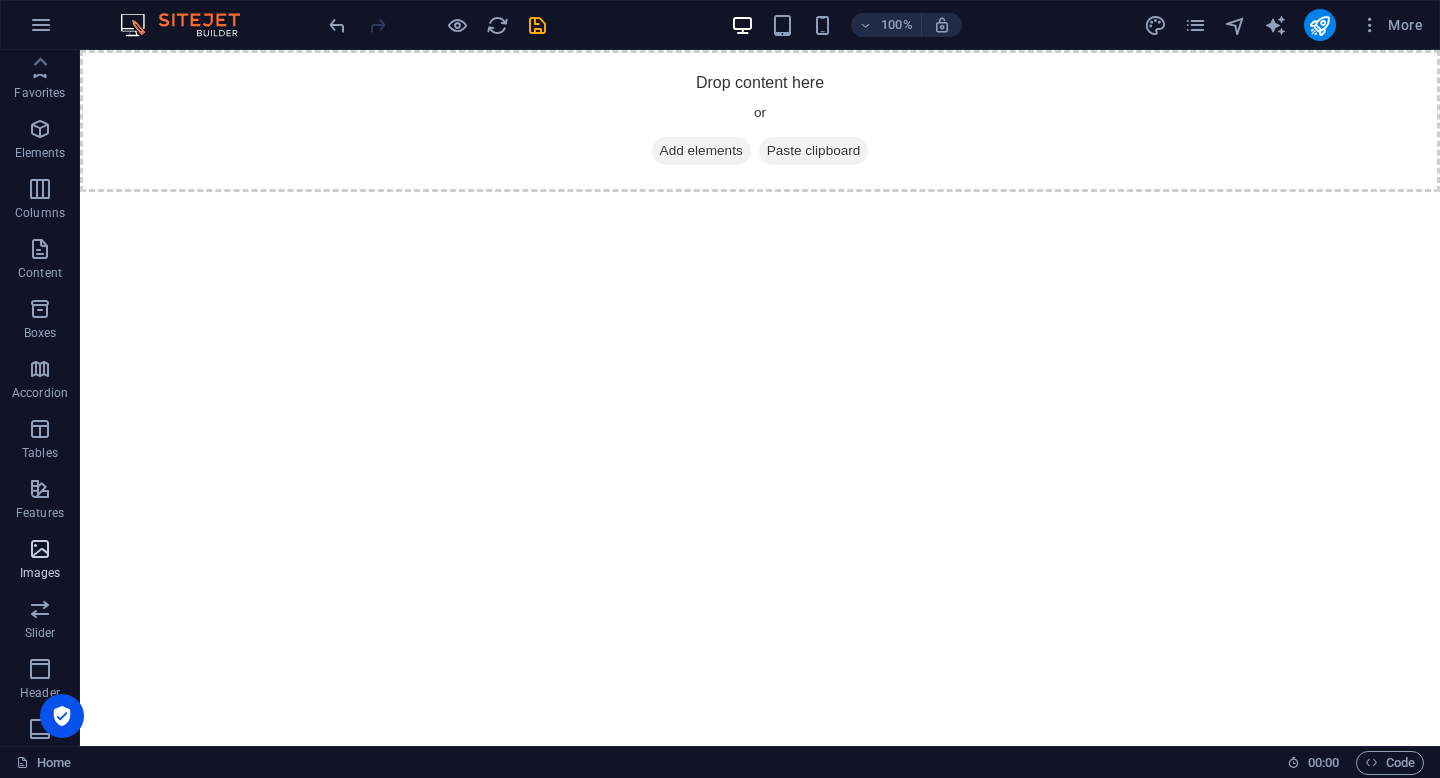 scroll, scrollTop: 0, scrollLeft: 0, axis: both 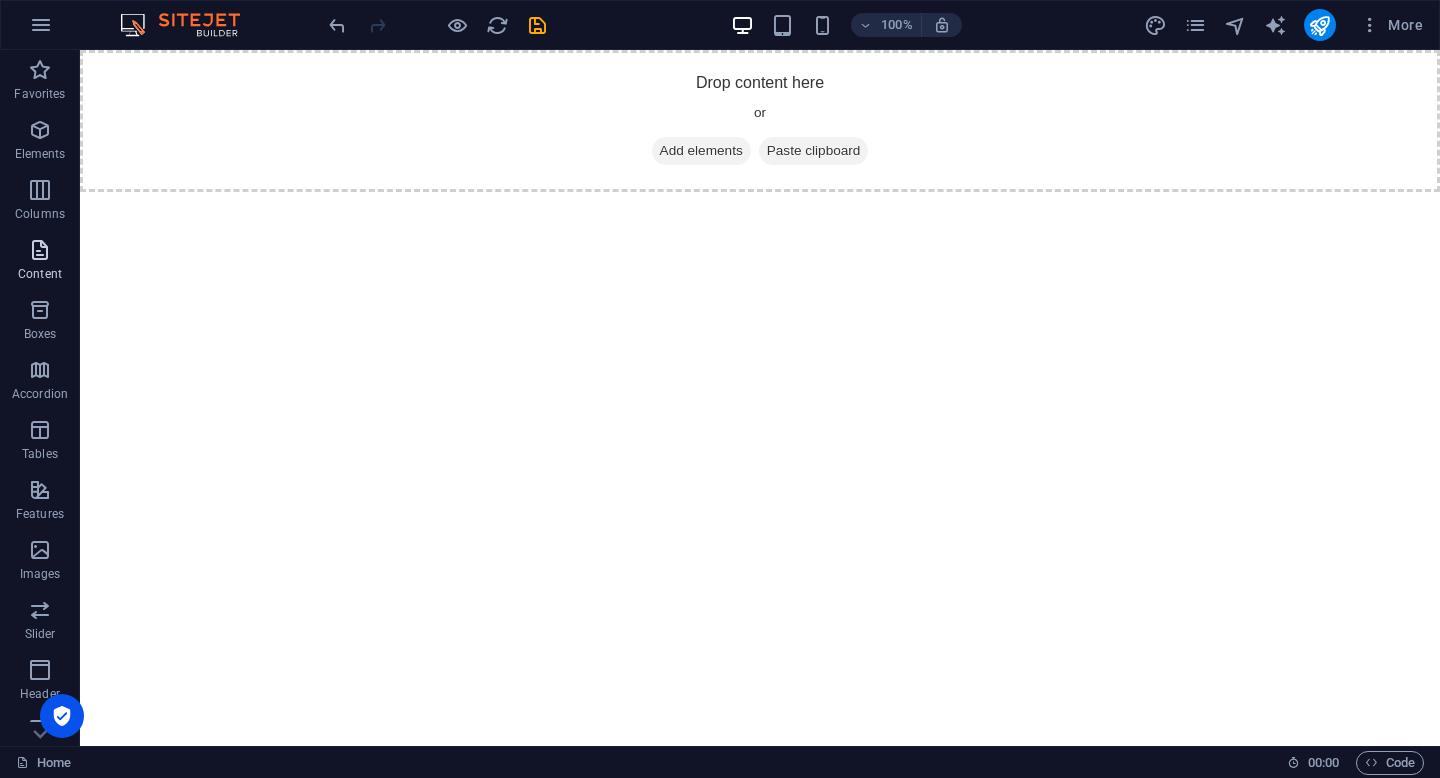 click on "Content" at bounding box center [40, 274] 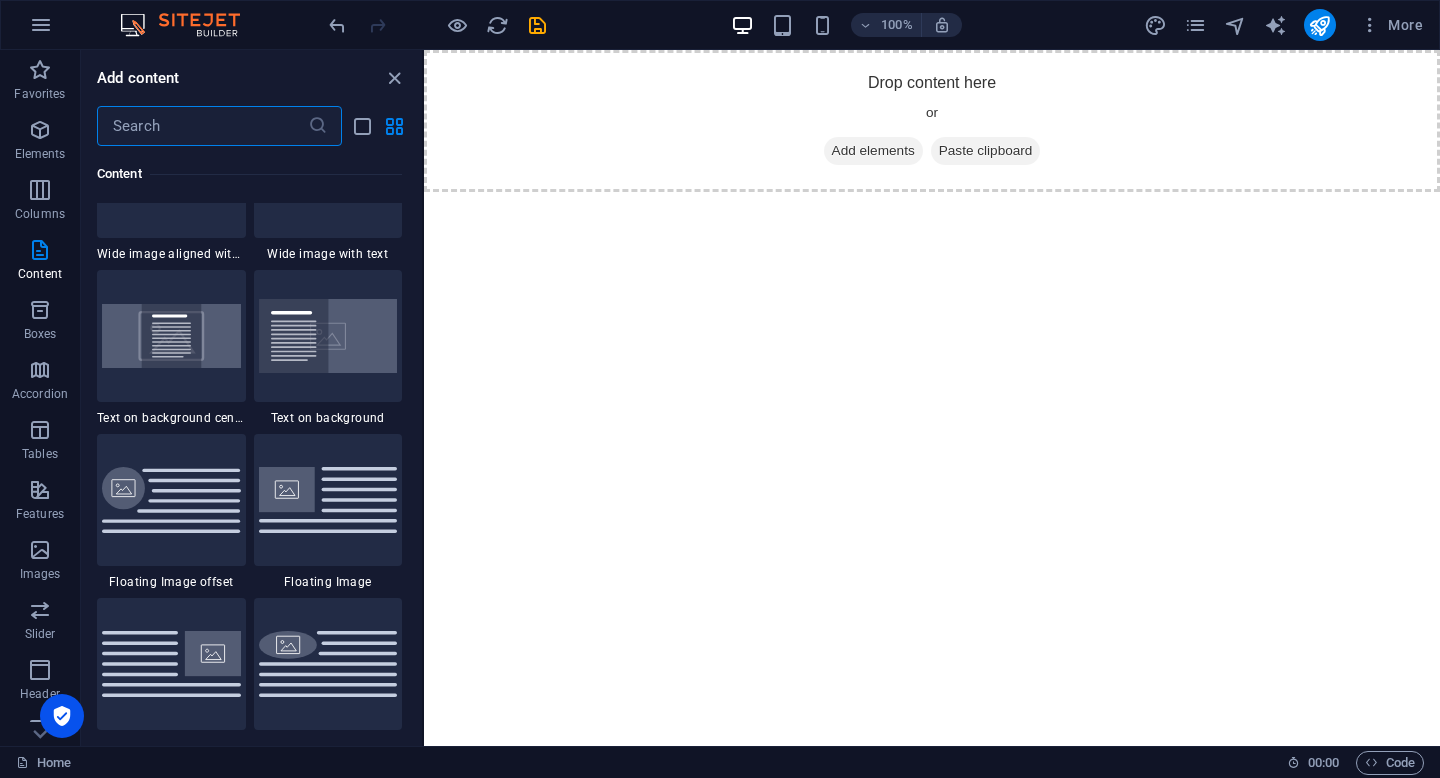 scroll, scrollTop: 4046, scrollLeft: 0, axis: vertical 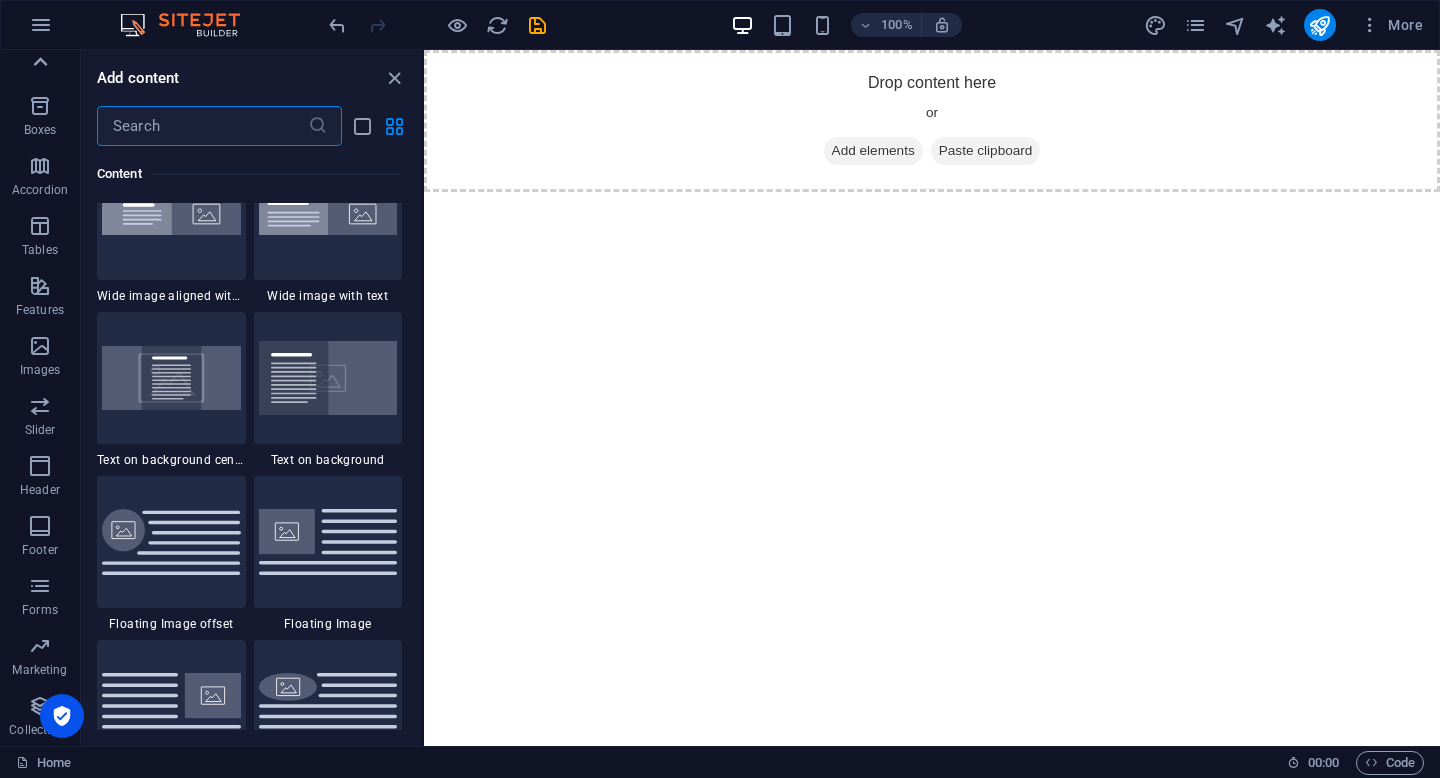 click 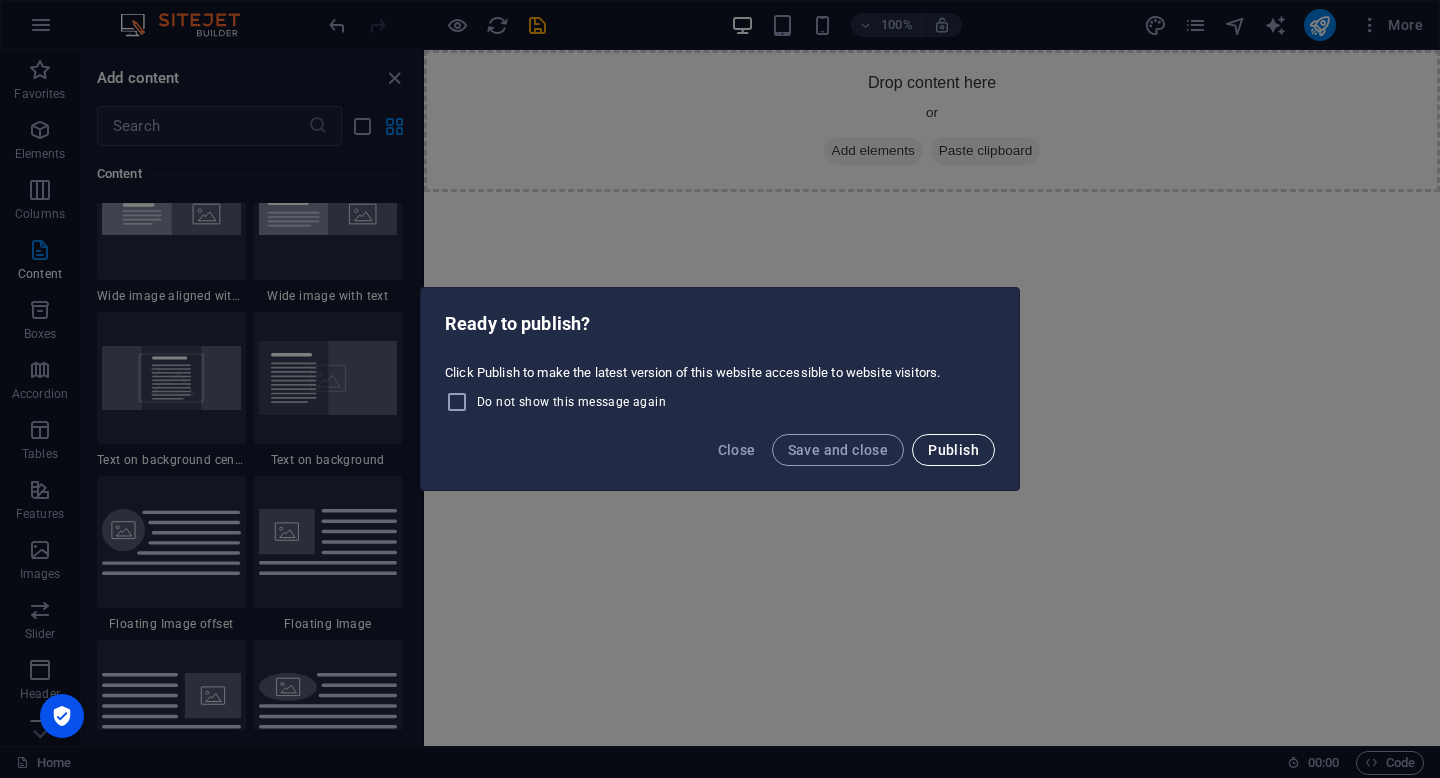 click on "Publish" at bounding box center (953, 450) 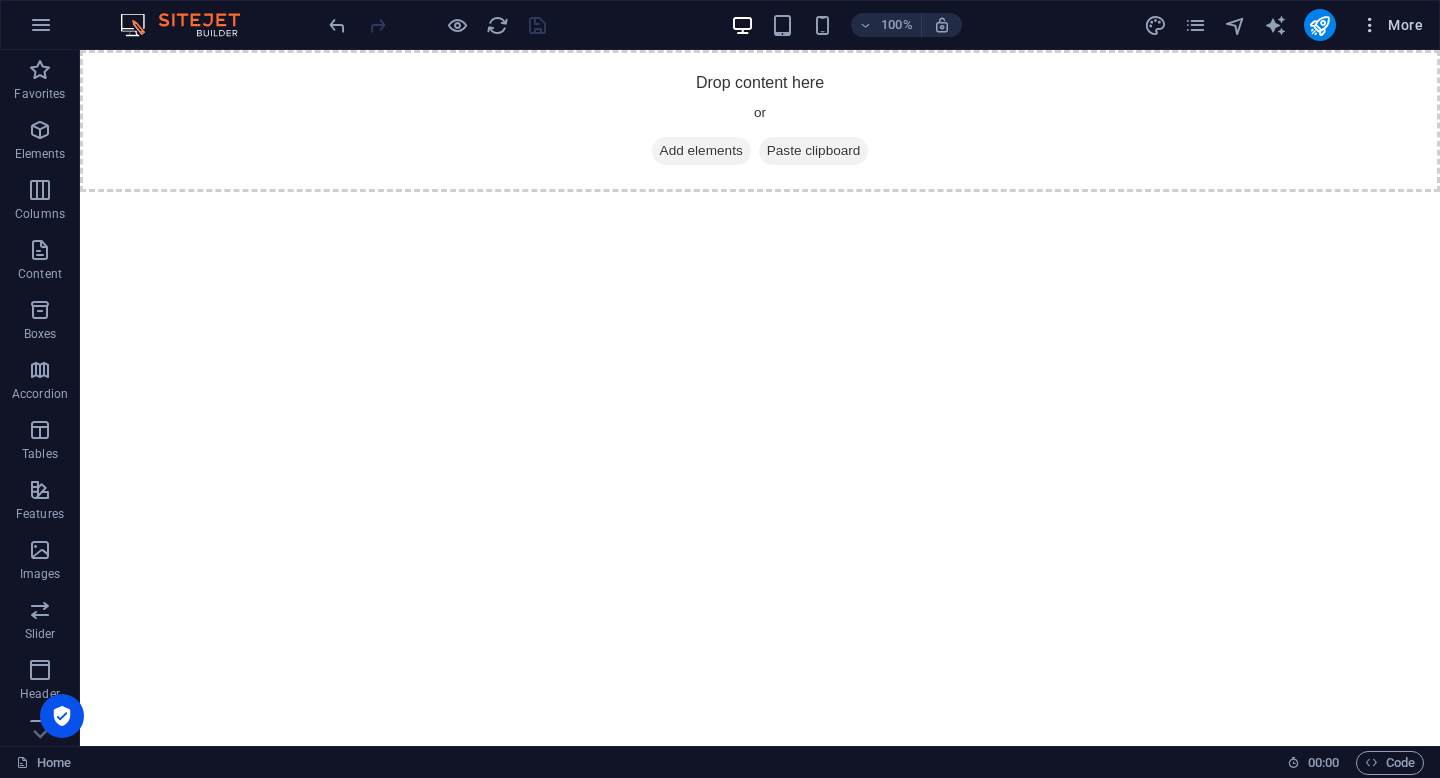 click at bounding box center (1370, 25) 